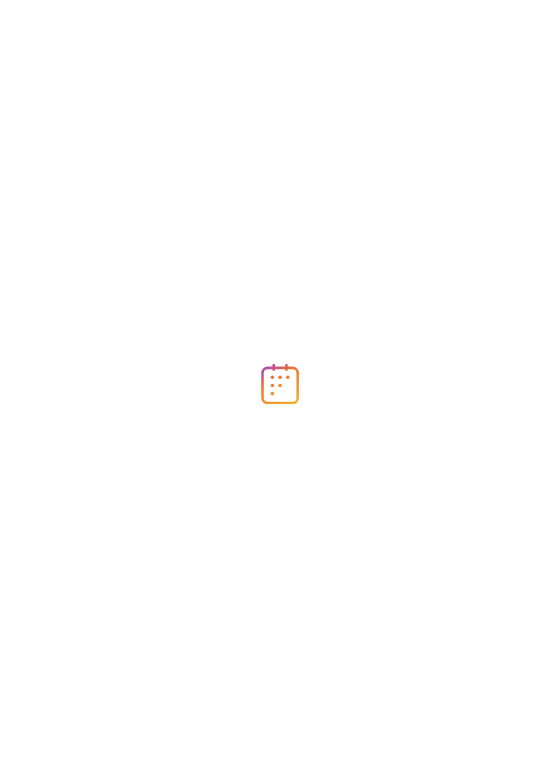 scroll, scrollTop: 0, scrollLeft: 0, axis: both 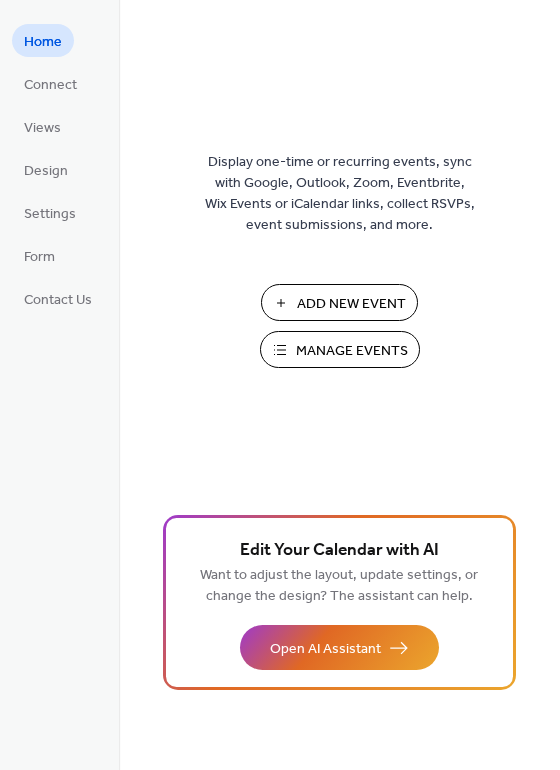 click on "Manage Events" at bounding box center [352, 351] 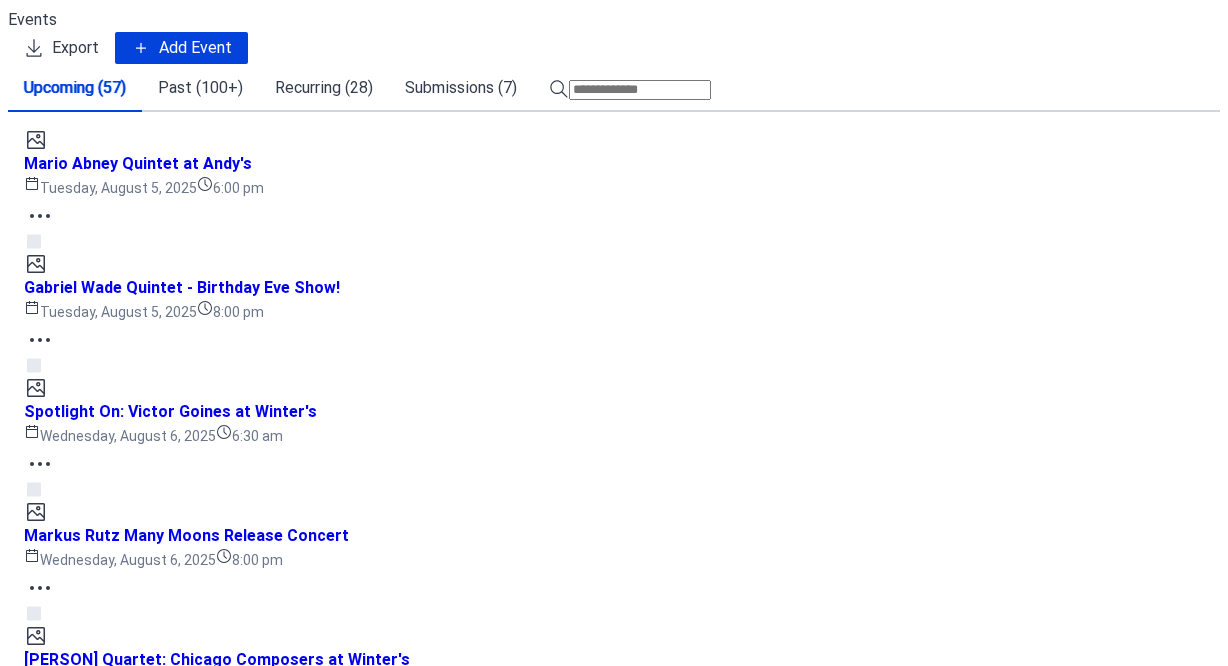 scroll, scrollTop: 0, scrollLeft: 0, axis: both 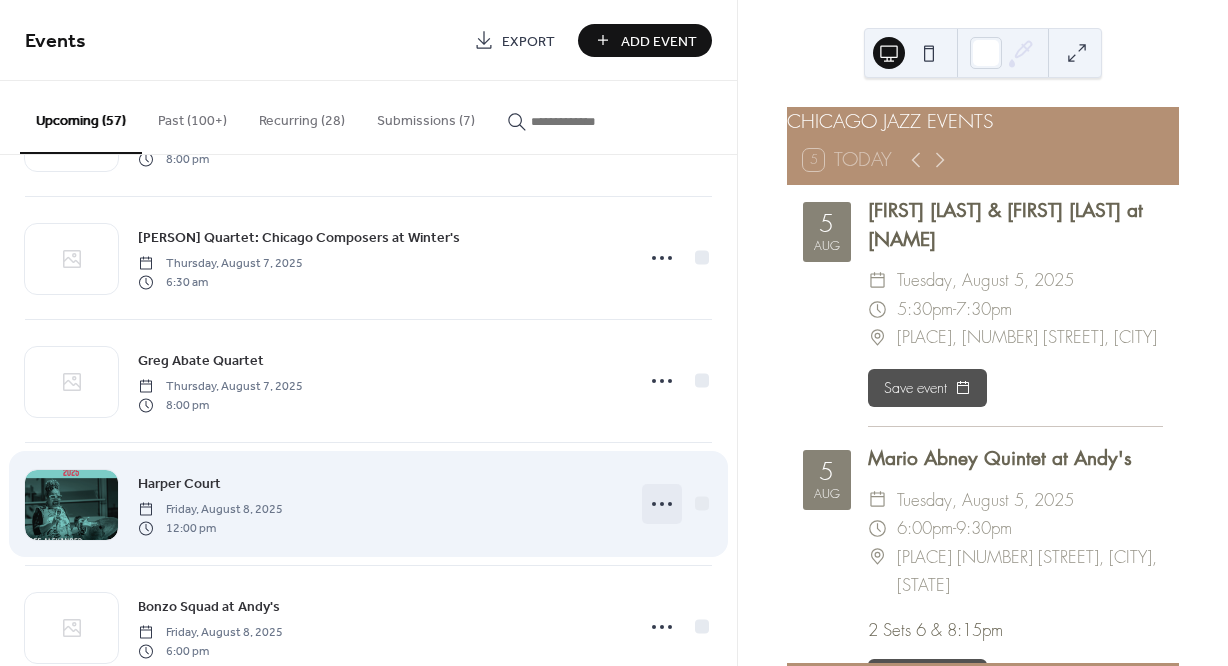 click 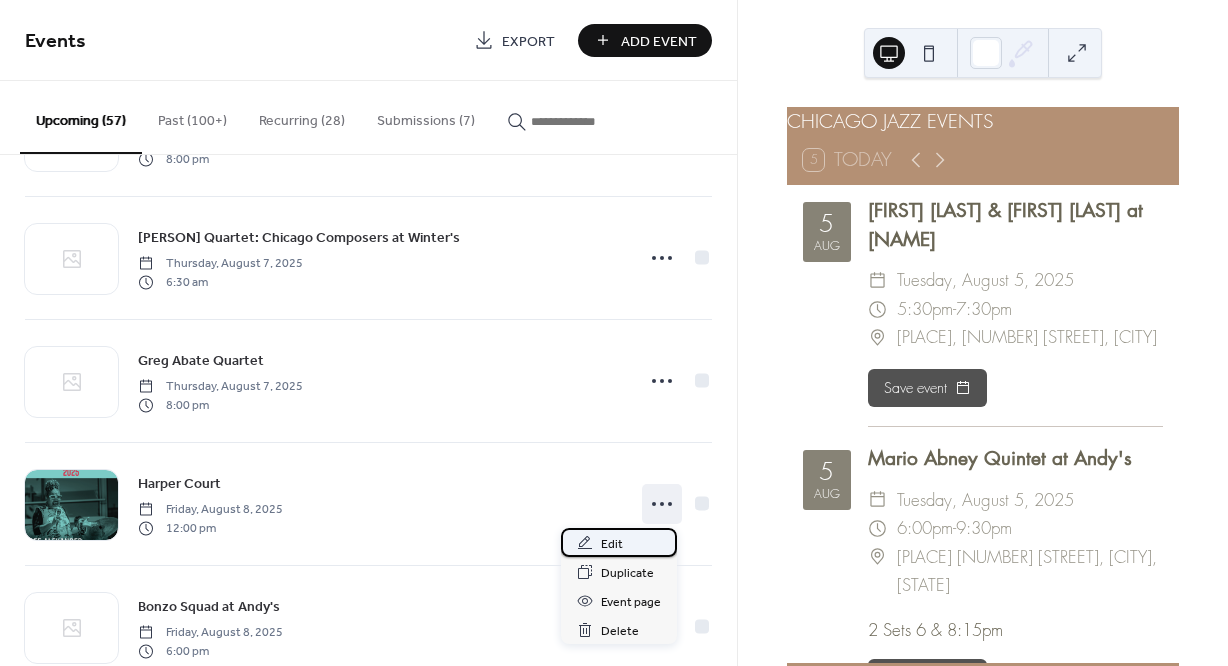 click on "Edit" at bounding box center (612, 544) 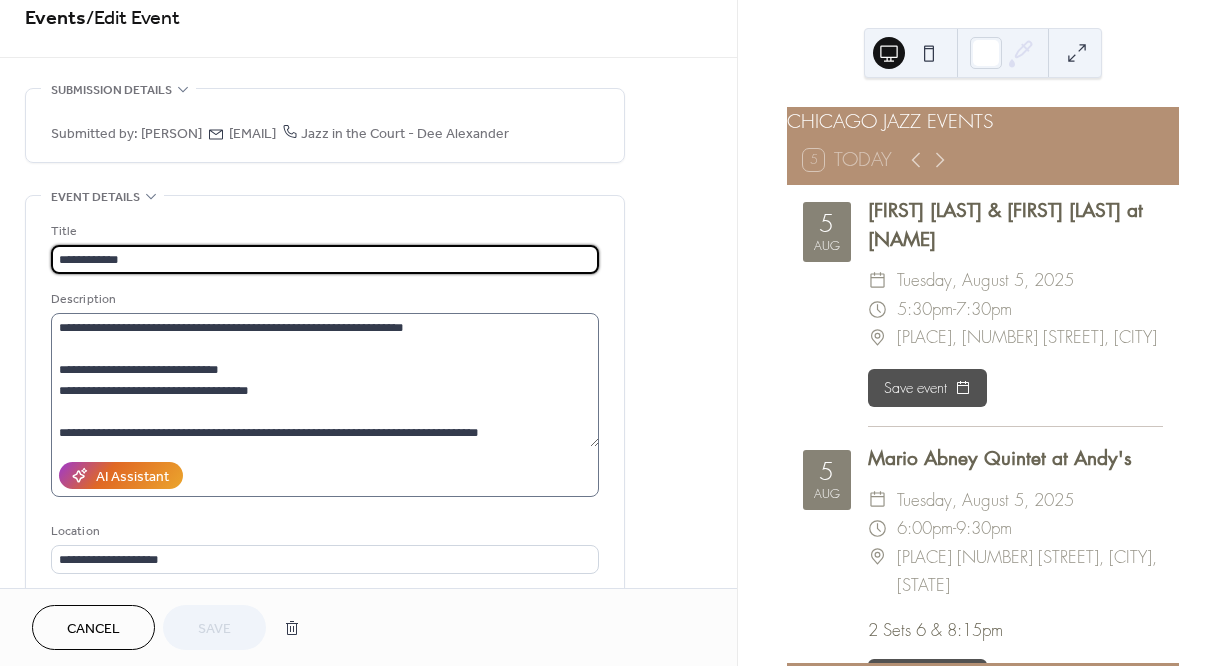 scroll, scrollTop: 40, scrollLeft: 0, axis: vertical 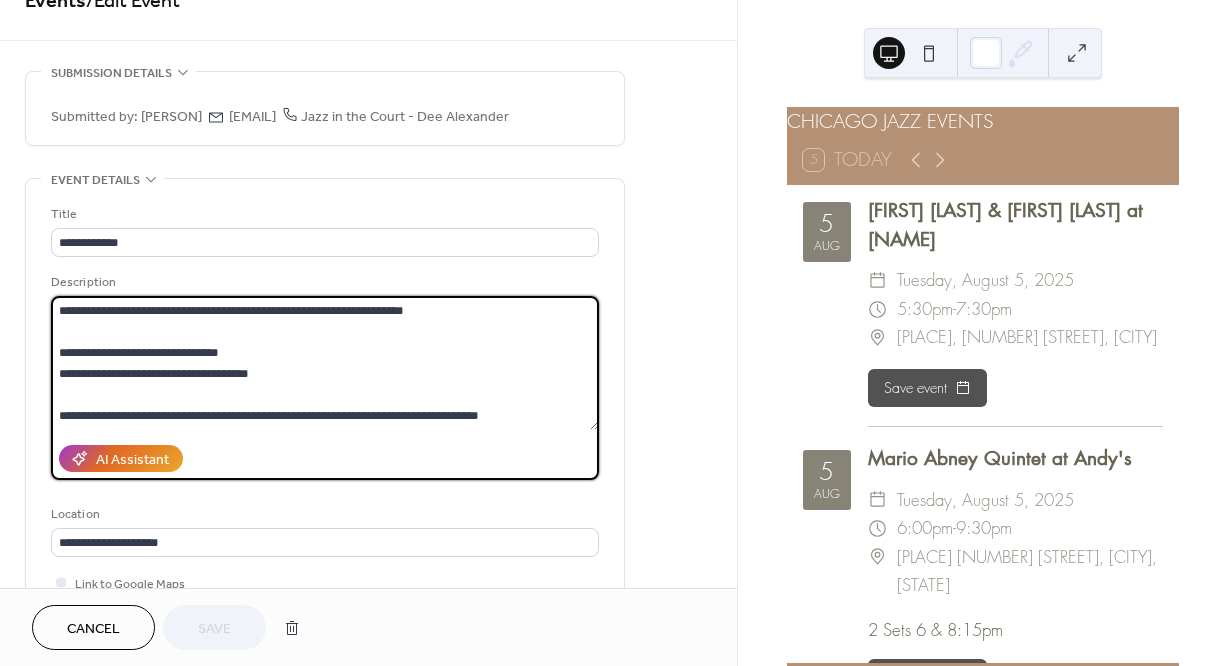 click at bounding box center [325, 363] 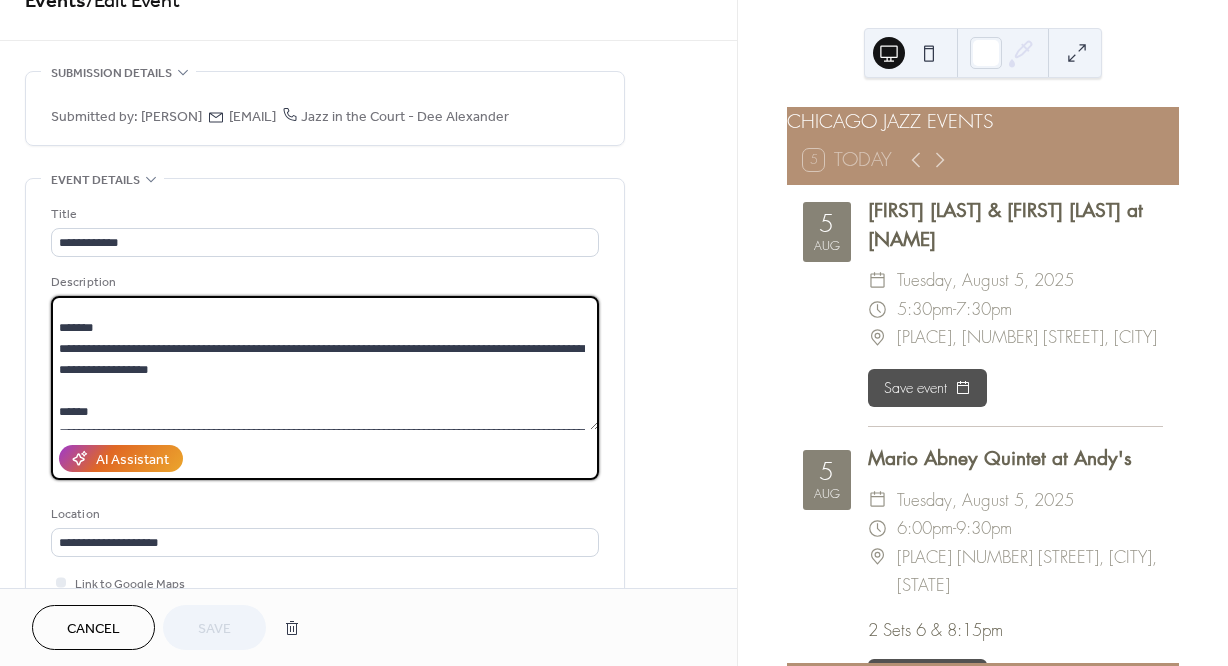 scroll, scrollTop: 441, scrollLeft: 0, axis: vertical 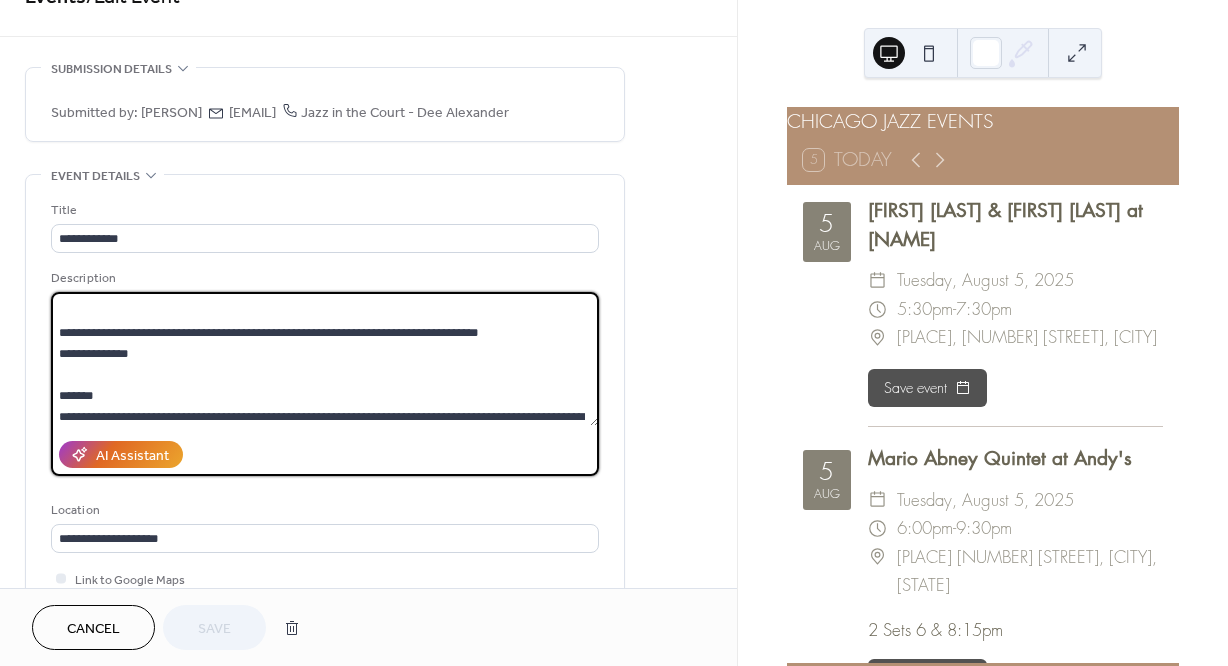 drag, startPoint x: 279, startPoint y: 438, endPoint x: 61, endPoint y: 354, distance: 233.62363 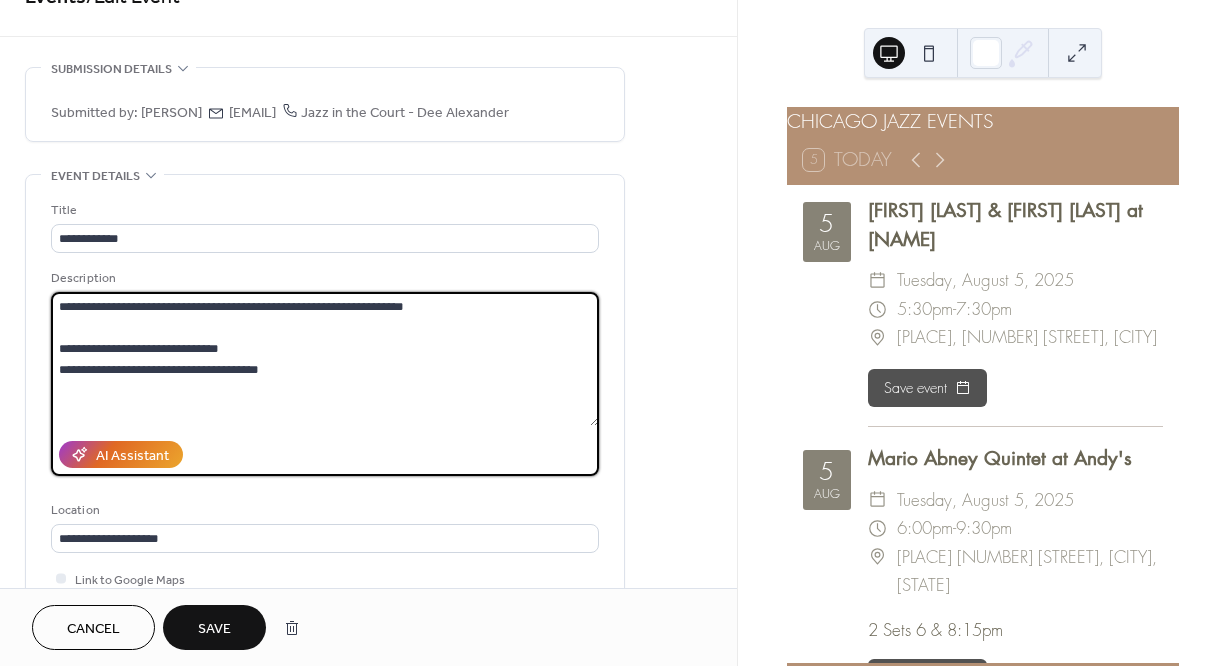 scroll, scrollTop: 0, scrollLeft: 0, axis: both 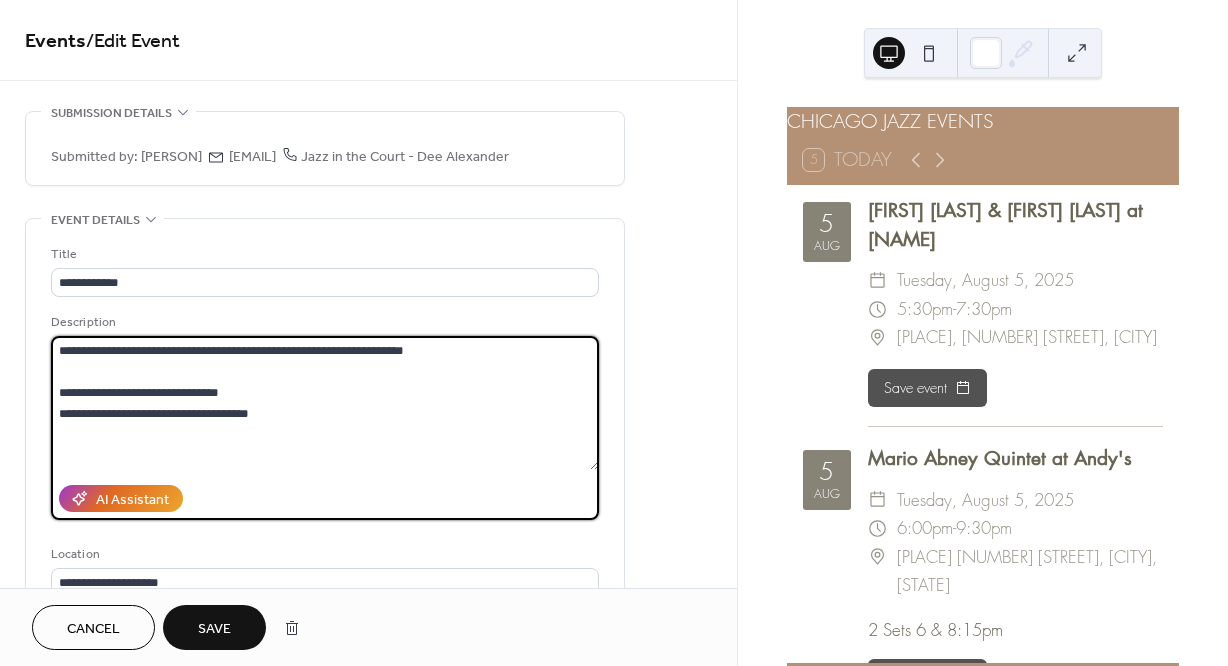 type on "**********" 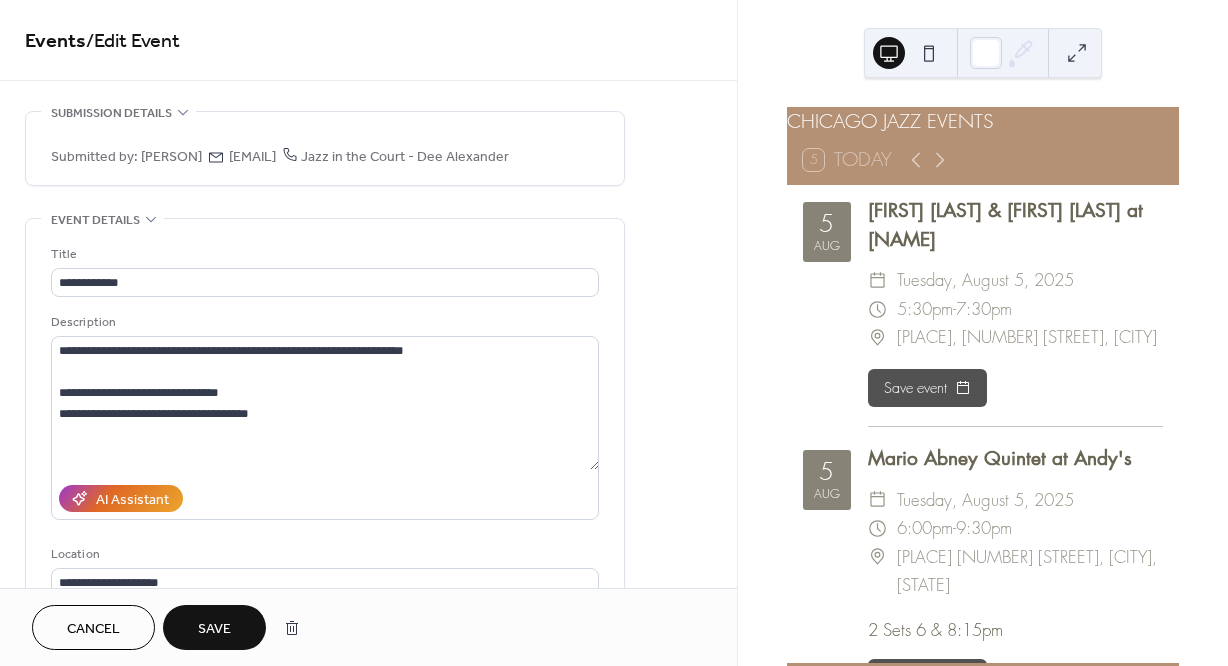 click on "Save" at bounding box center (214, 627) 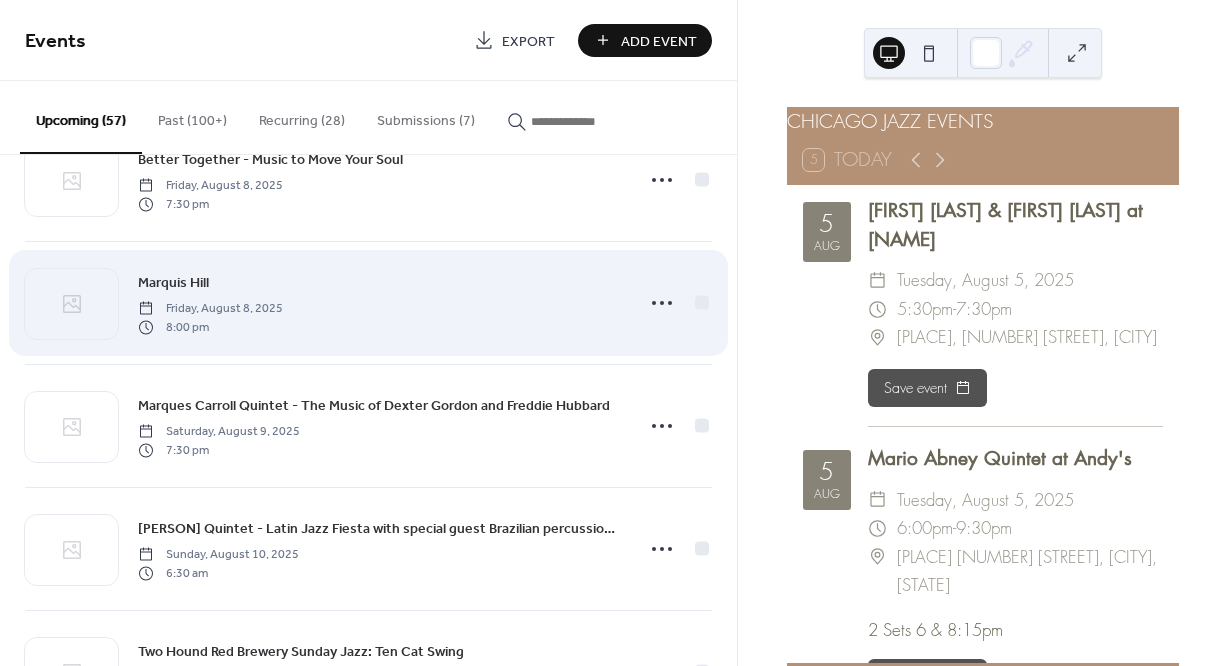 scroll, scrollTop: 1417, scrollLeft: 0, axis: vertical 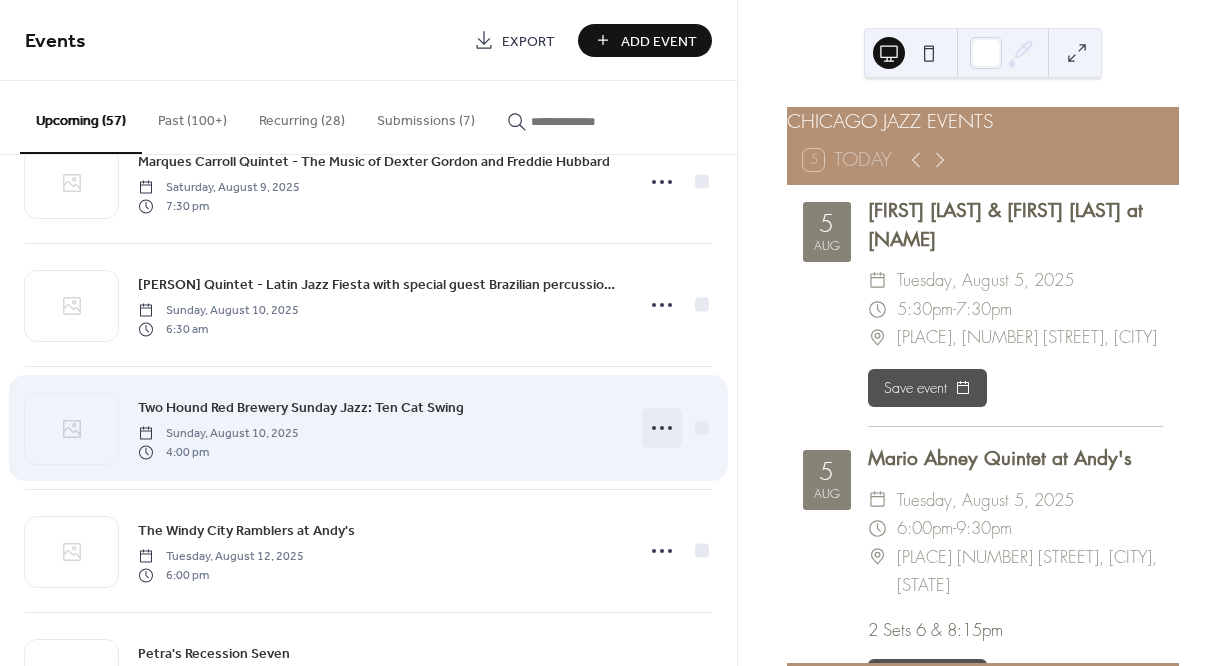 click 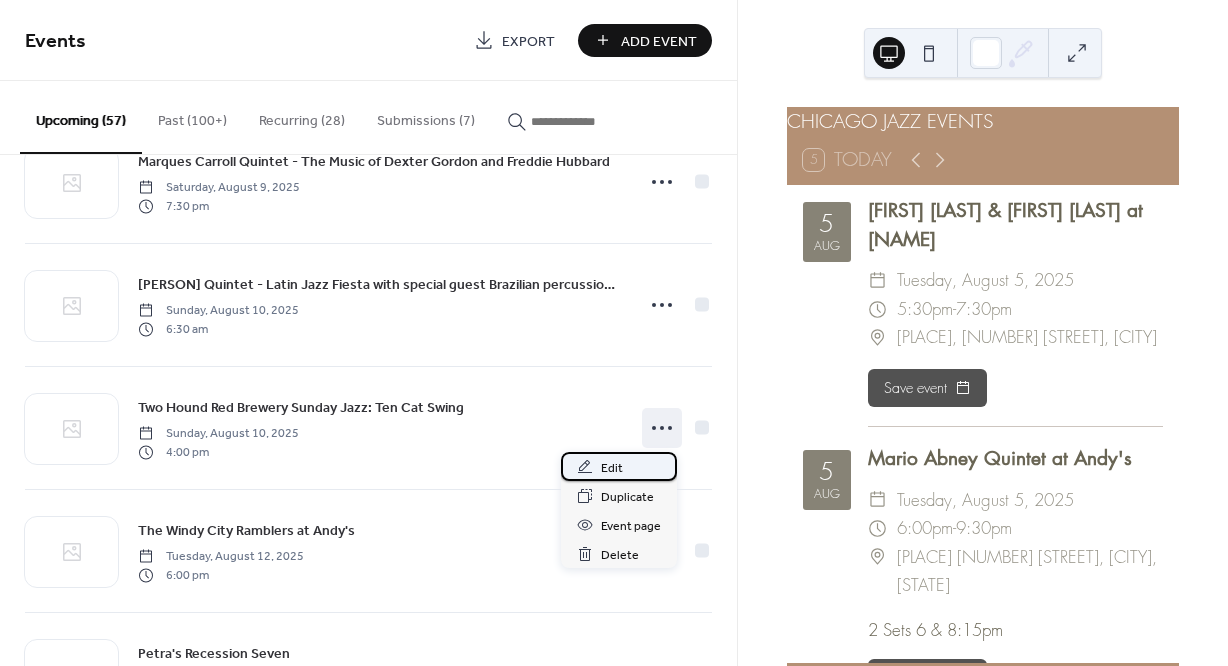 click on "Edit" at bounding box center [619, 466] 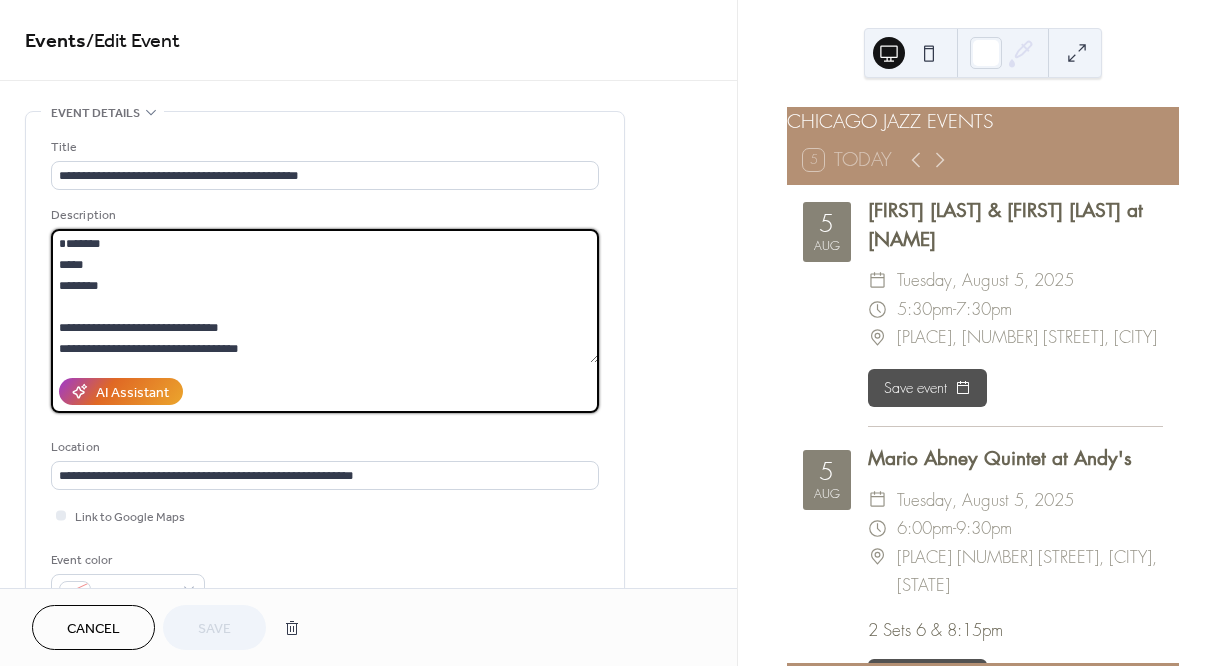 drag, startPoint x: 235, startPoint y: 352, endPoint x: -36, endPoint y: 353, distance: 271.00183 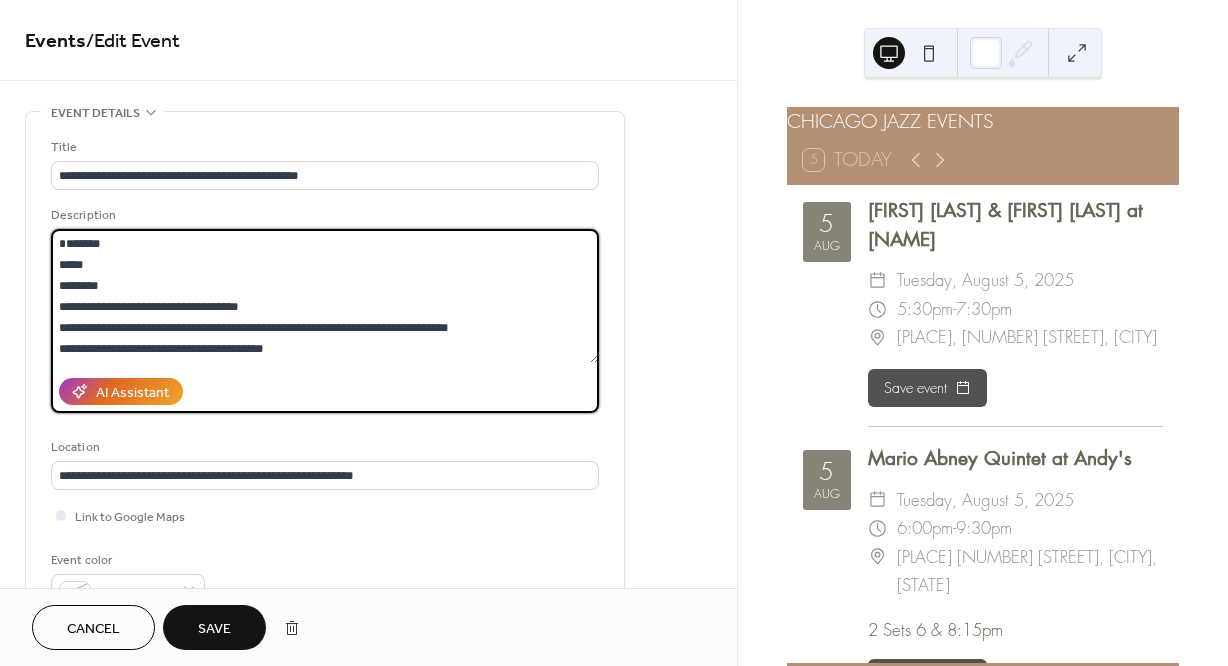 drag, startPoint x: 475, startPoint y: 353, endPoint x: 15, endPoint y: 331, distance: 460.5258 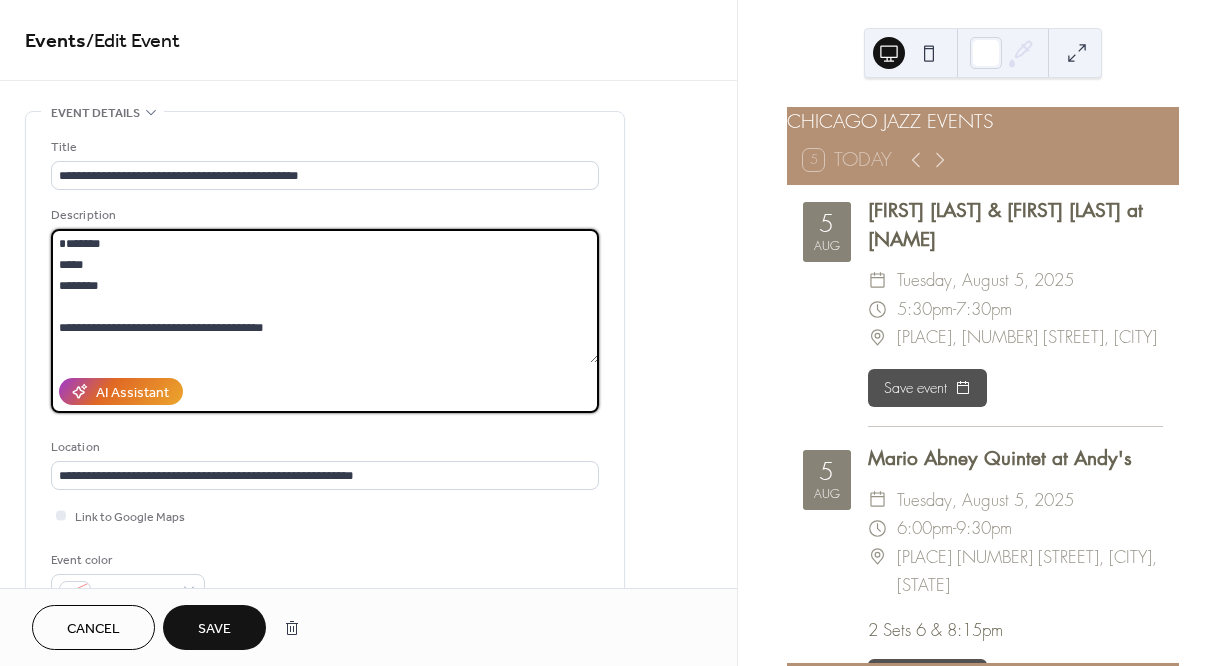 drag, startPoint x: 280, startPoint y: 353, endPoint x: -22, endPoint y: 353, distance: 302 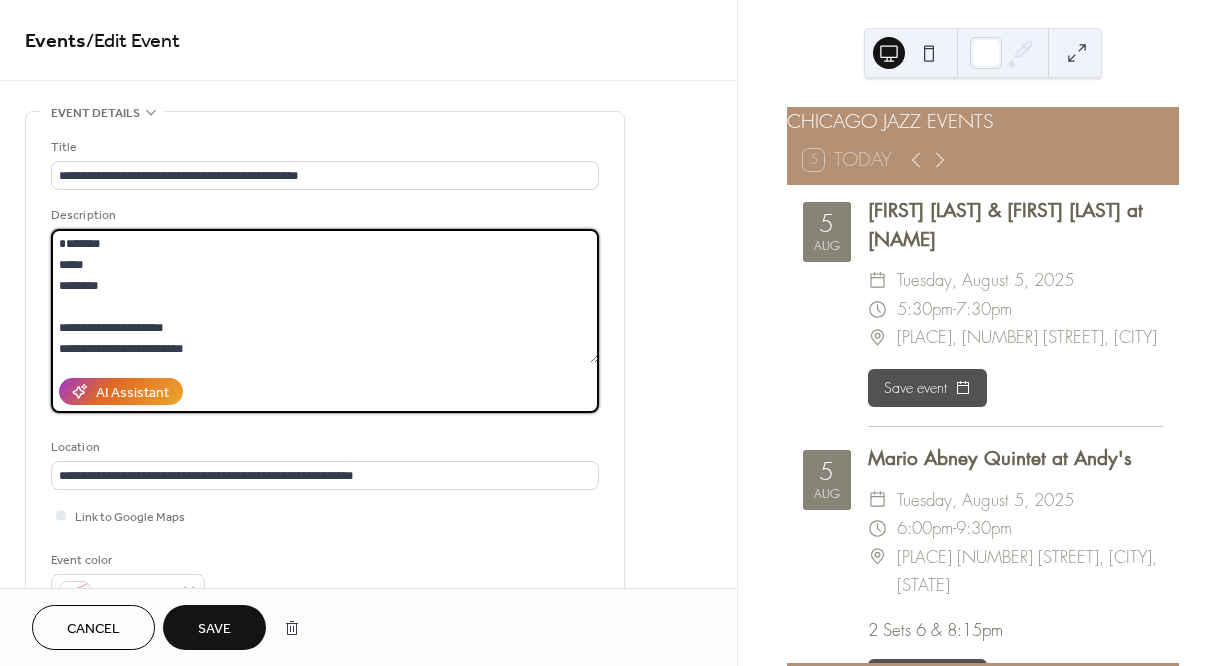 click on "**********" at bounding box center (325, 296) 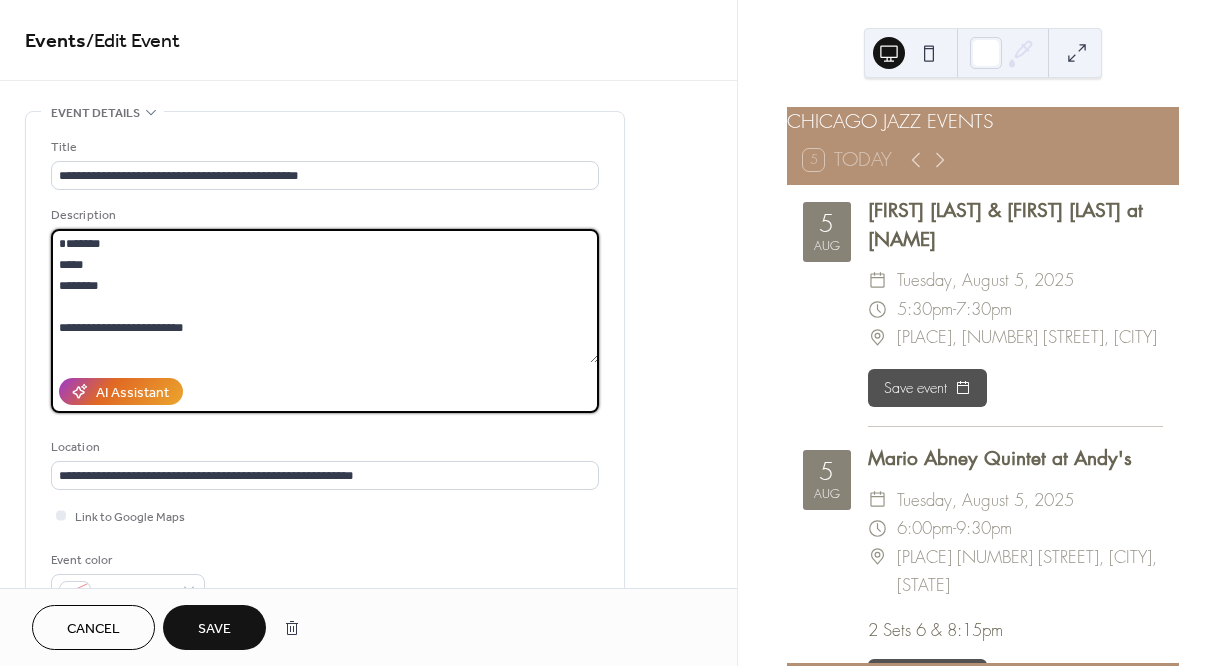 drag, startPoint x: 226, startPoint y: 354, endPoint x: -5, endPoint y: 355, distance: 231.00217 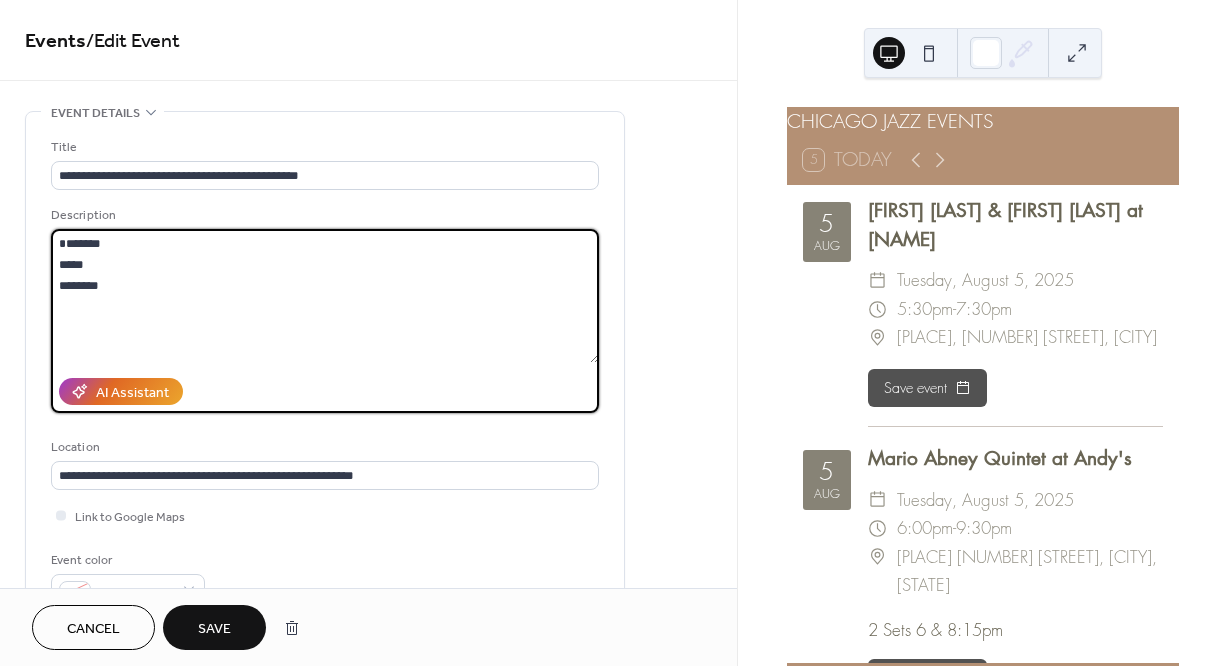 type on "*******
*****
********" 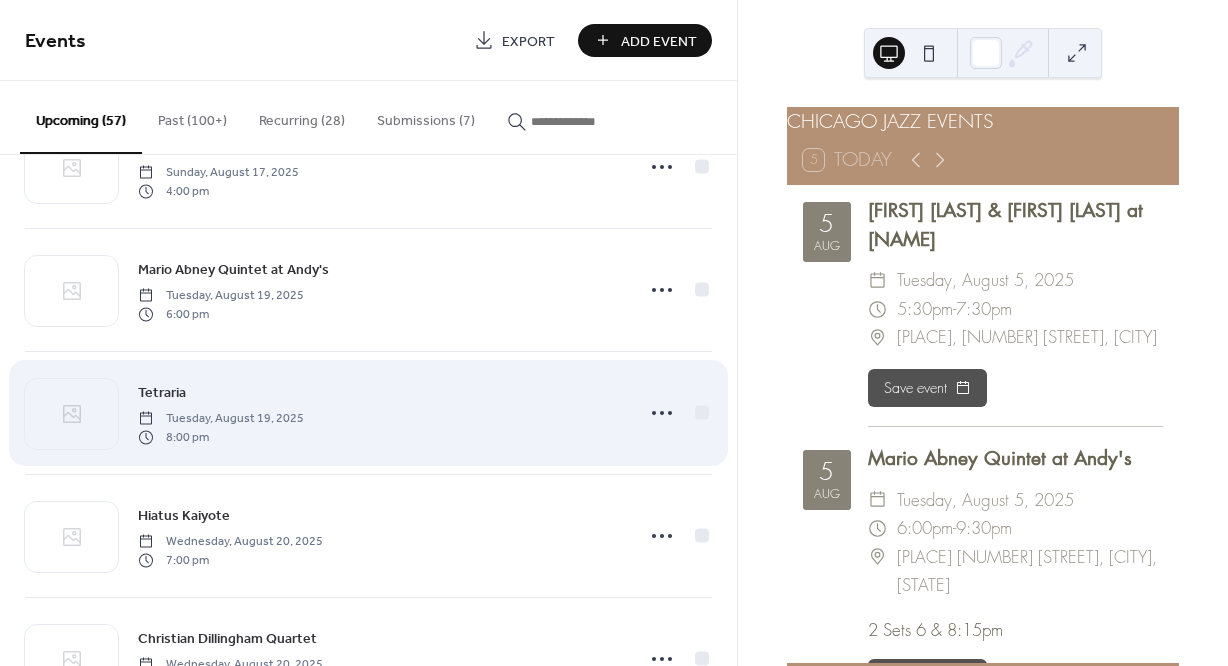 scroll, scrollTop: 3430, scrollLeft: 0, axis: vertical 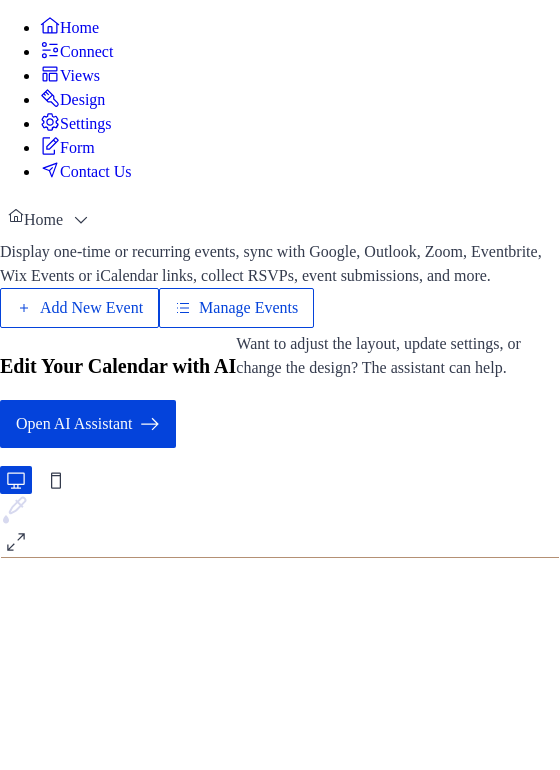 click on "Add New Event" at bounding box center (91, 308) 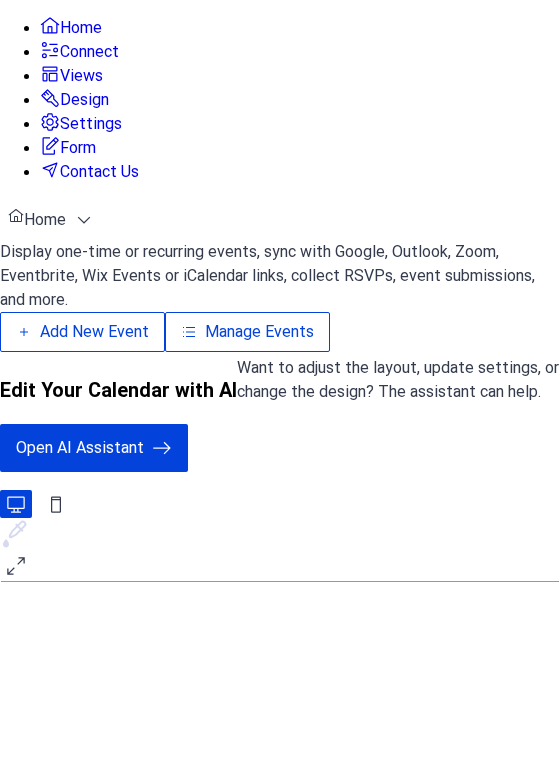 click on "Add New Event" at bounding box center [94, 332] 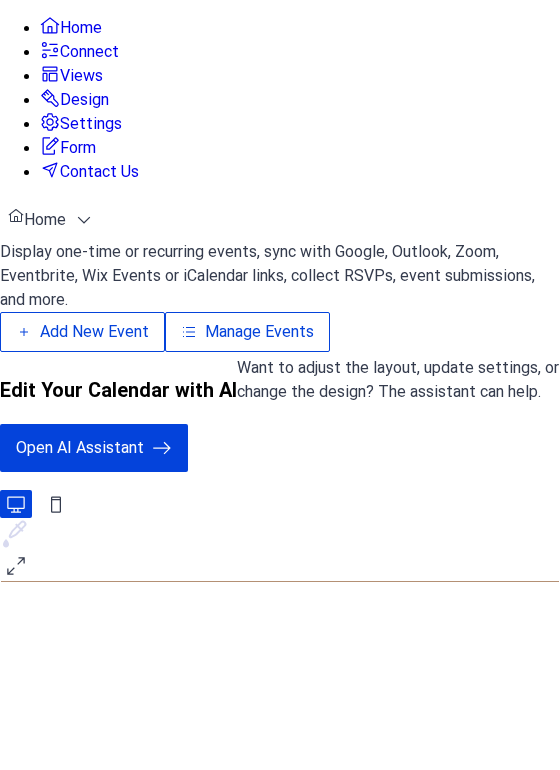click on "Manage Events" at bounding box center (259, 332) 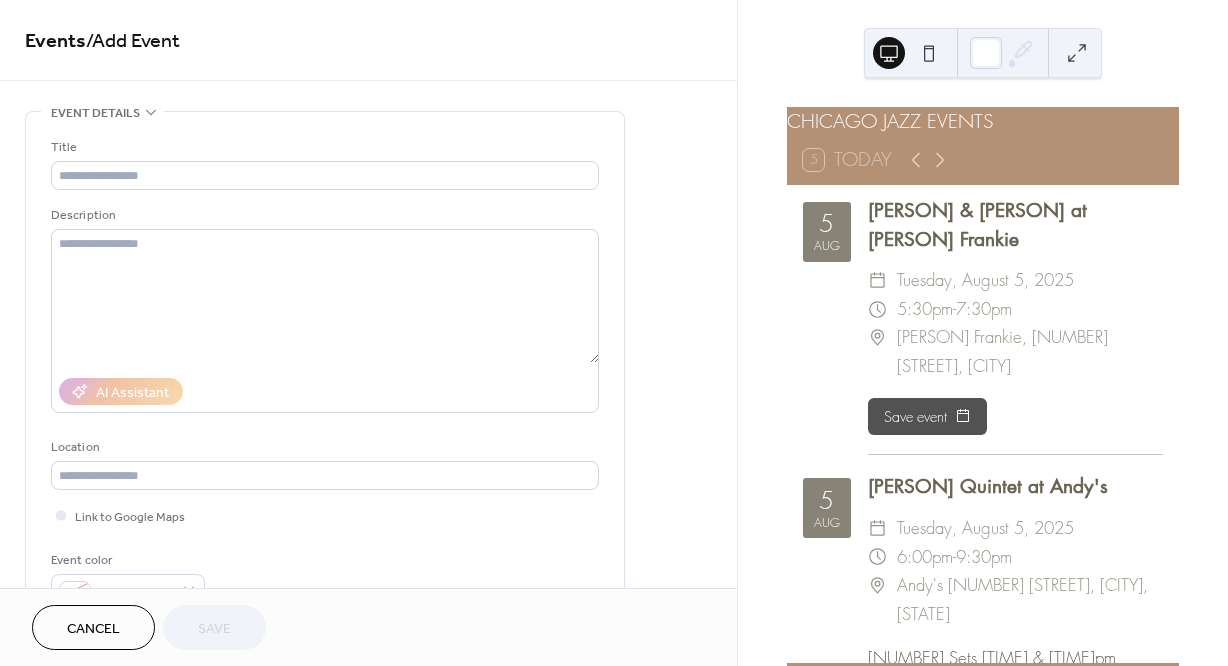 scroll, scrollTop: 0, scrollLeft: 0, axis: both 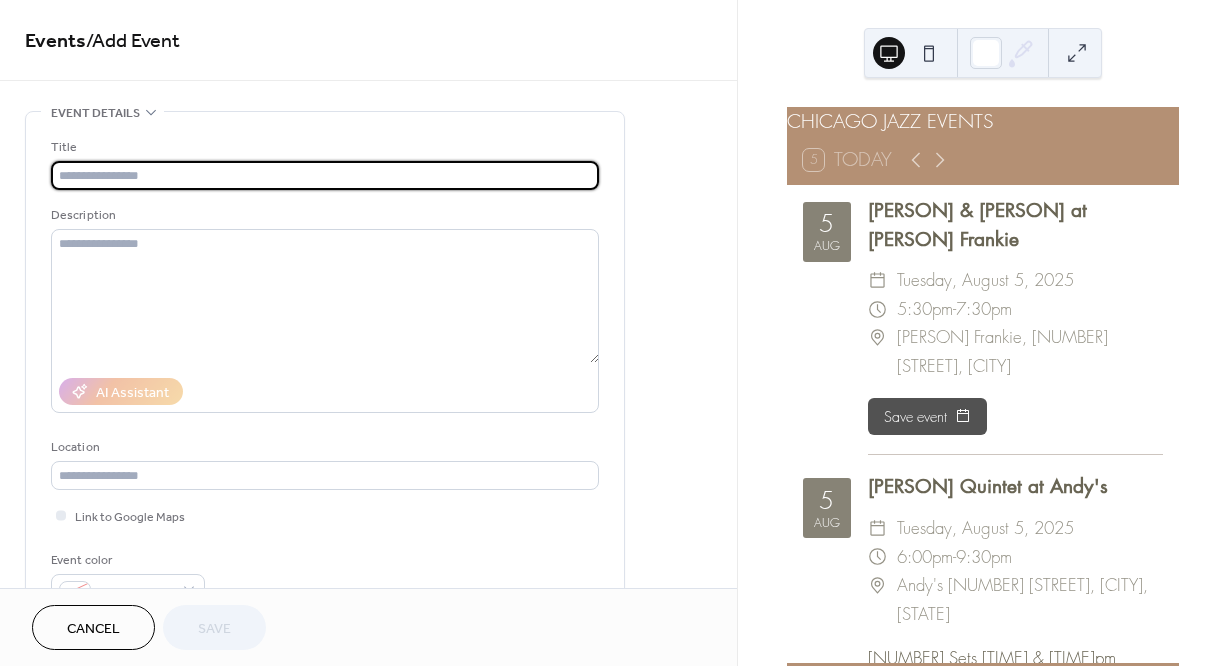 click at bounding box center (325, 175) 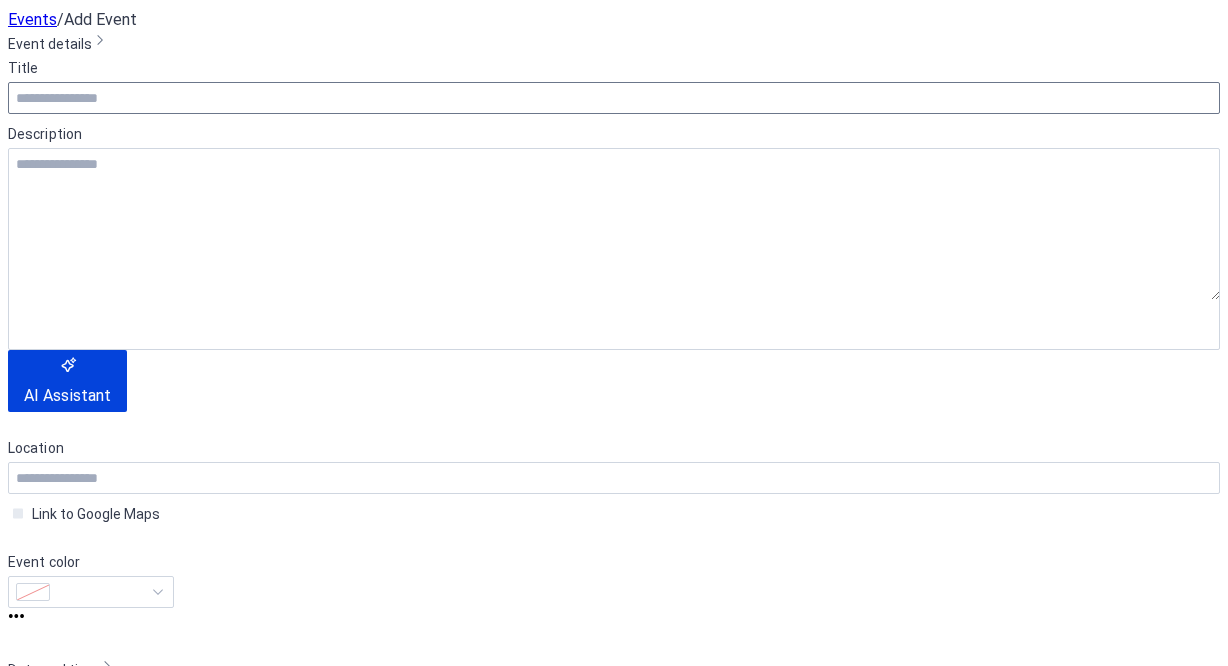 scroll, scrollTop: 0, scrollLeft: 0, axis: both 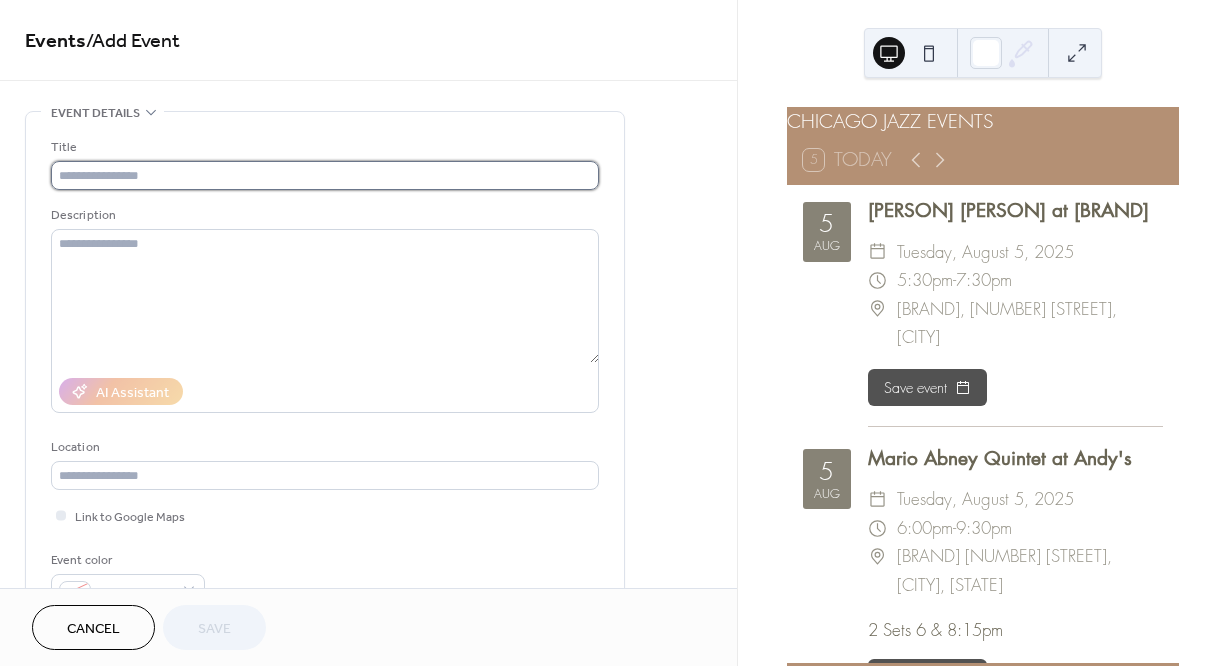 click at bounding box center (325, 175) 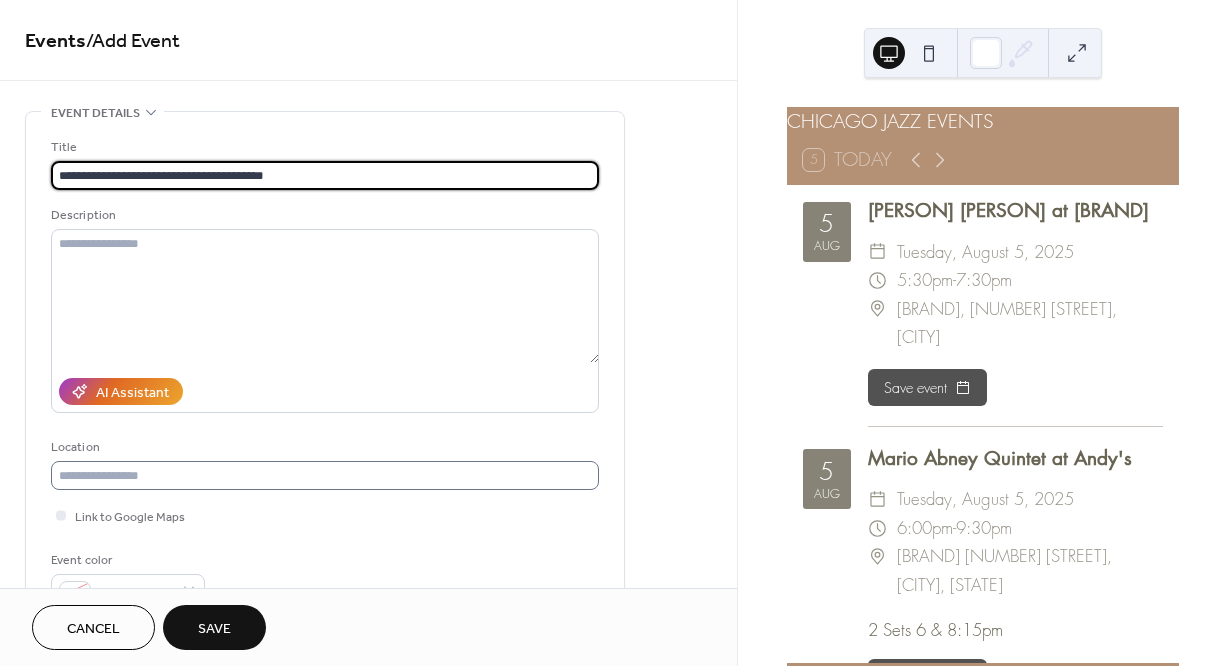 type on "**********" 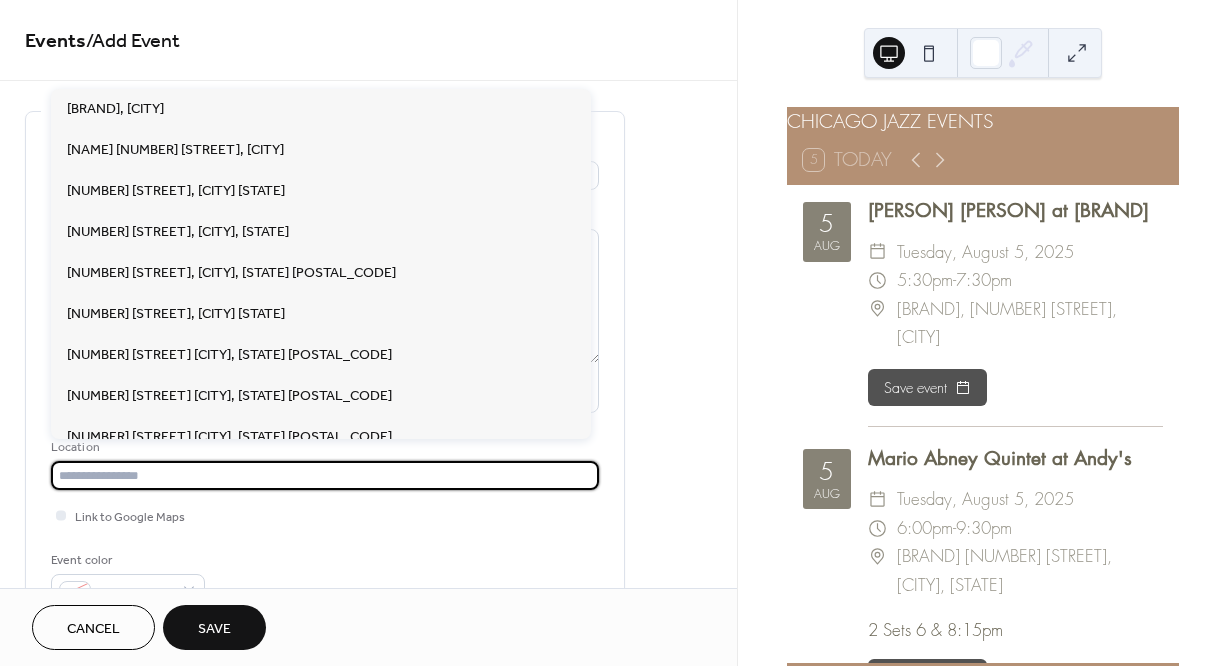 click at bounding box center [325, 475] 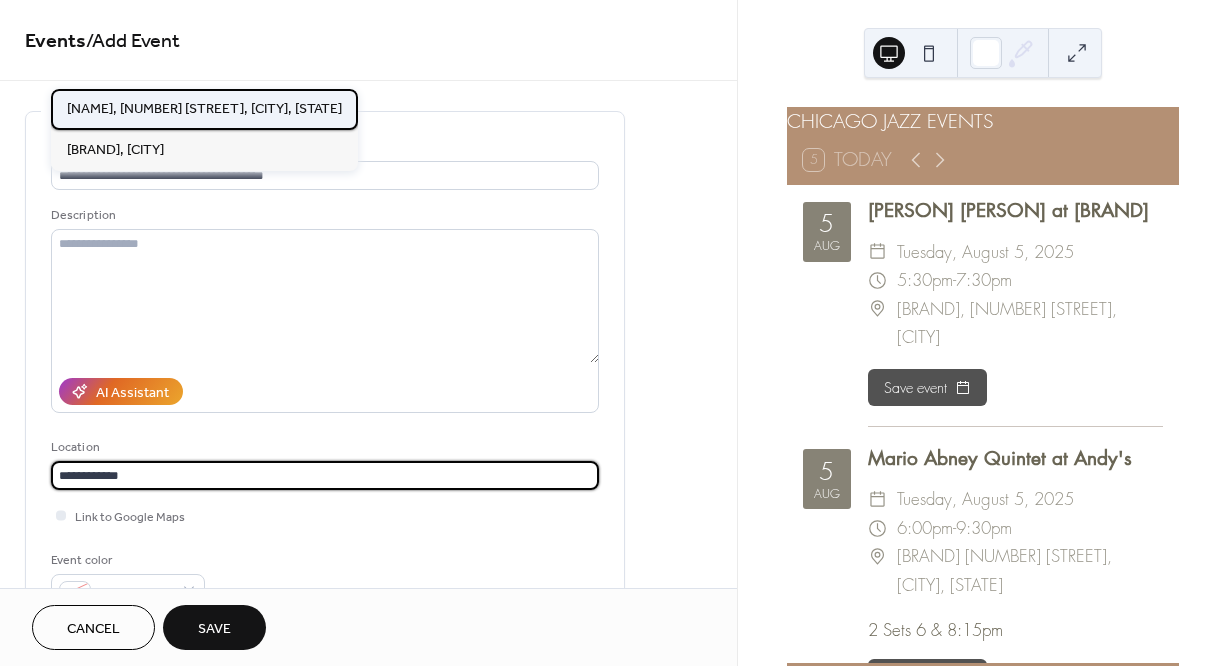 click on "Sabor a Cafe, [NUMBER] [STREET], Niles, [STATE]" at bounding box center [204, 109] 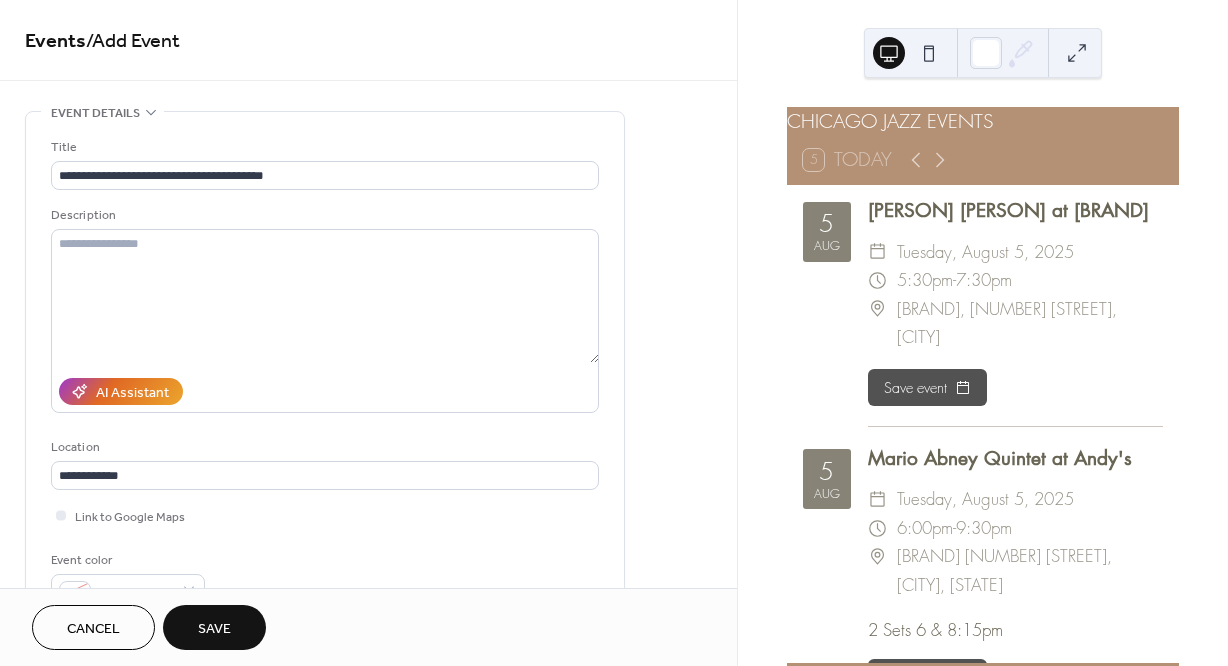 type on "**********" 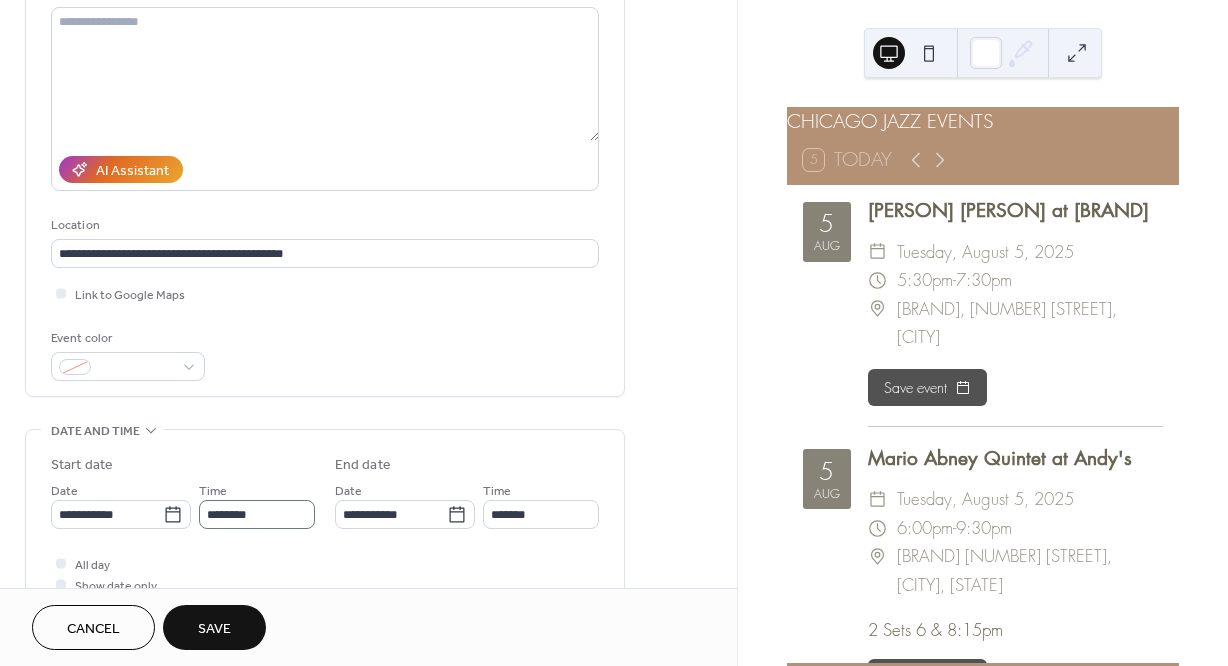 scroll, scrollTop: 251, scrollLeft: 0, axis: vertical 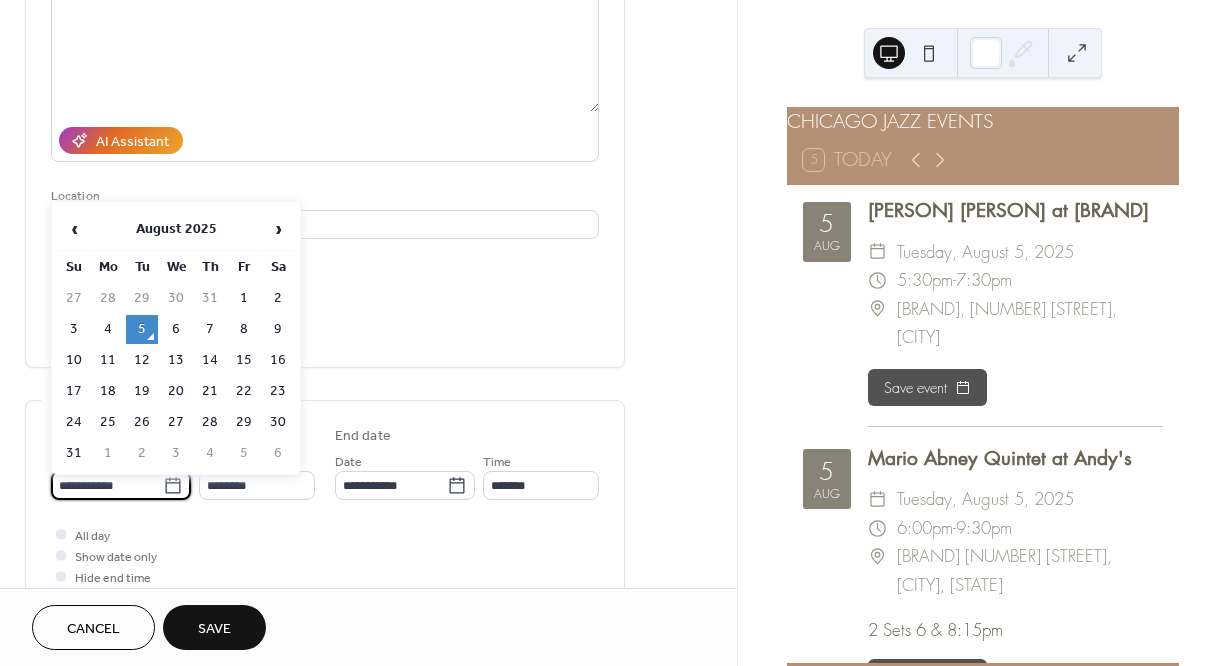 click on "**********" at bounding box center (107, 485) 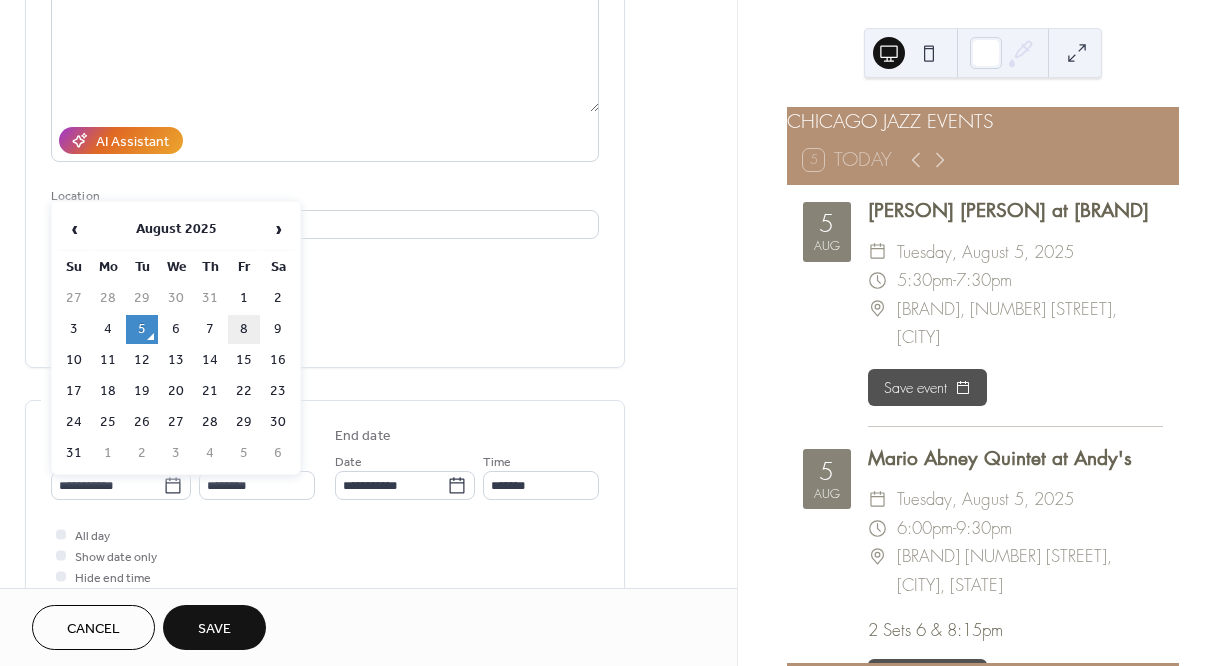 click on "8" at bounding box center (244, 329) 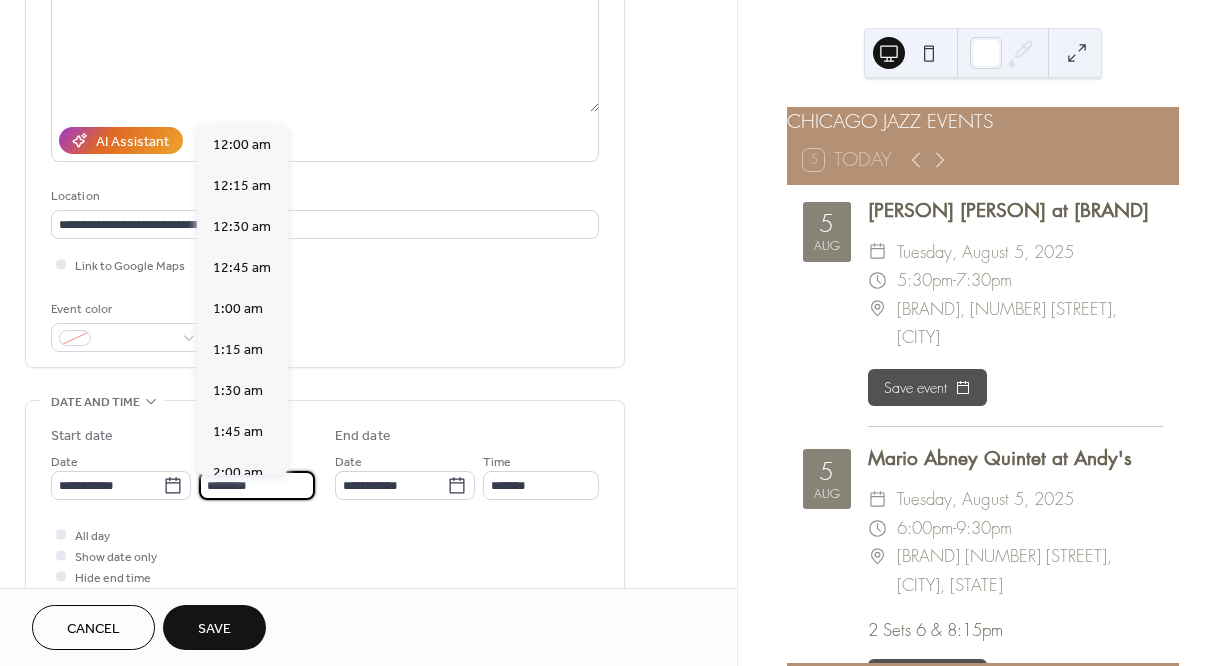 click on "********" at bounding box center [257, 485] 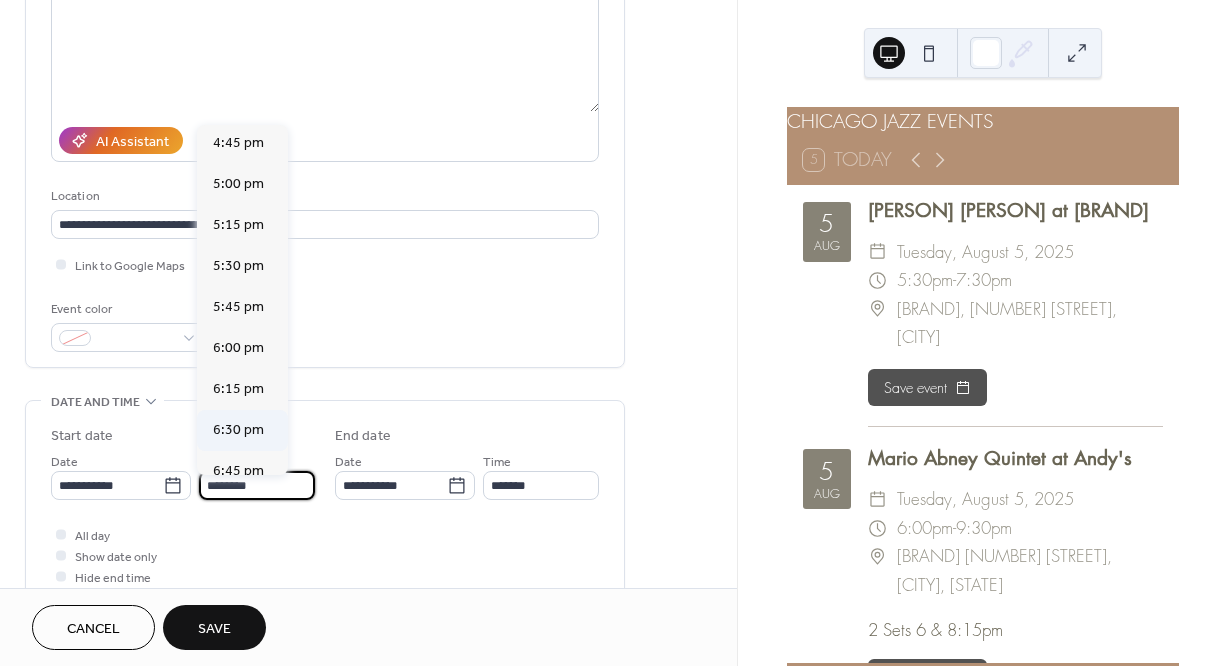 scroll, scrollTop: 2959, scrollLeft: 0, axis: vertical 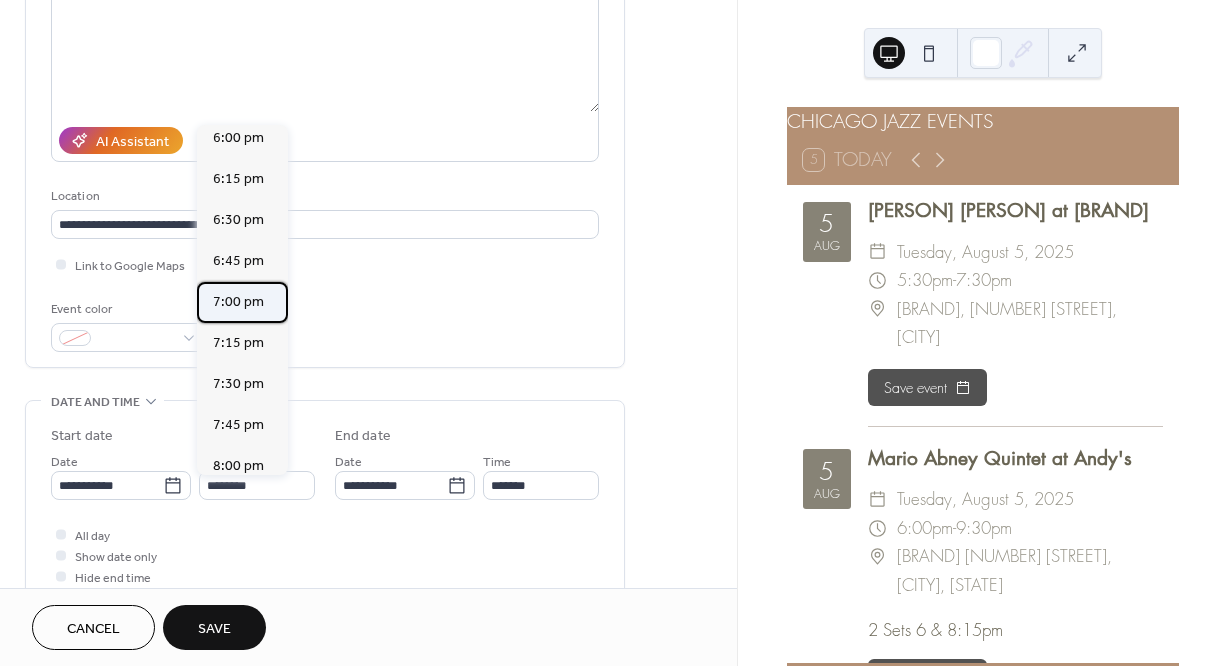 click on "7:00 pm" at bounding box center [238, 302] 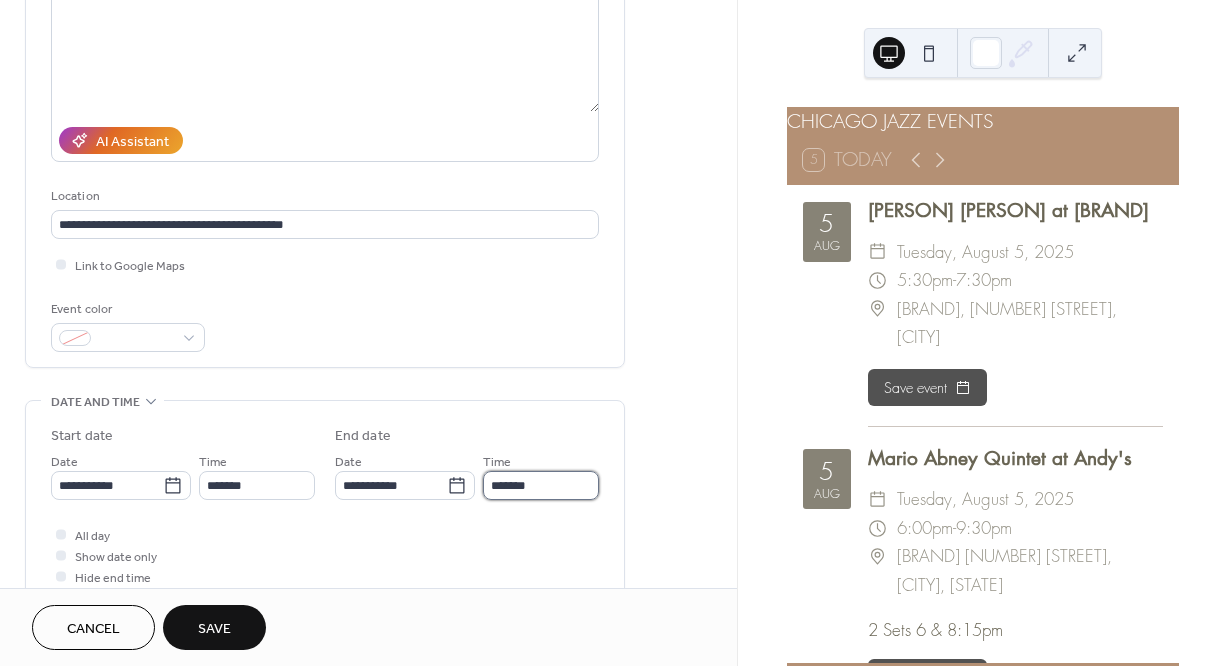 click on "*******" at bounding box center [541, 485] 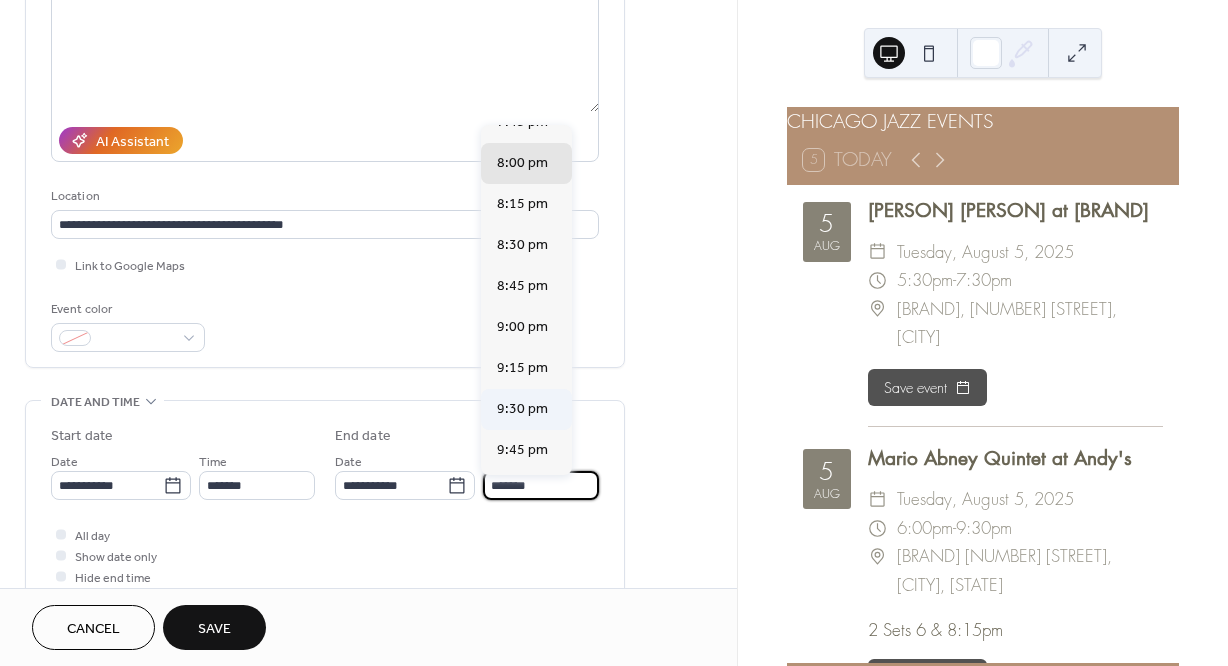 scroll, scrollTop: 178, scrollLeft: 0, axis: vertical 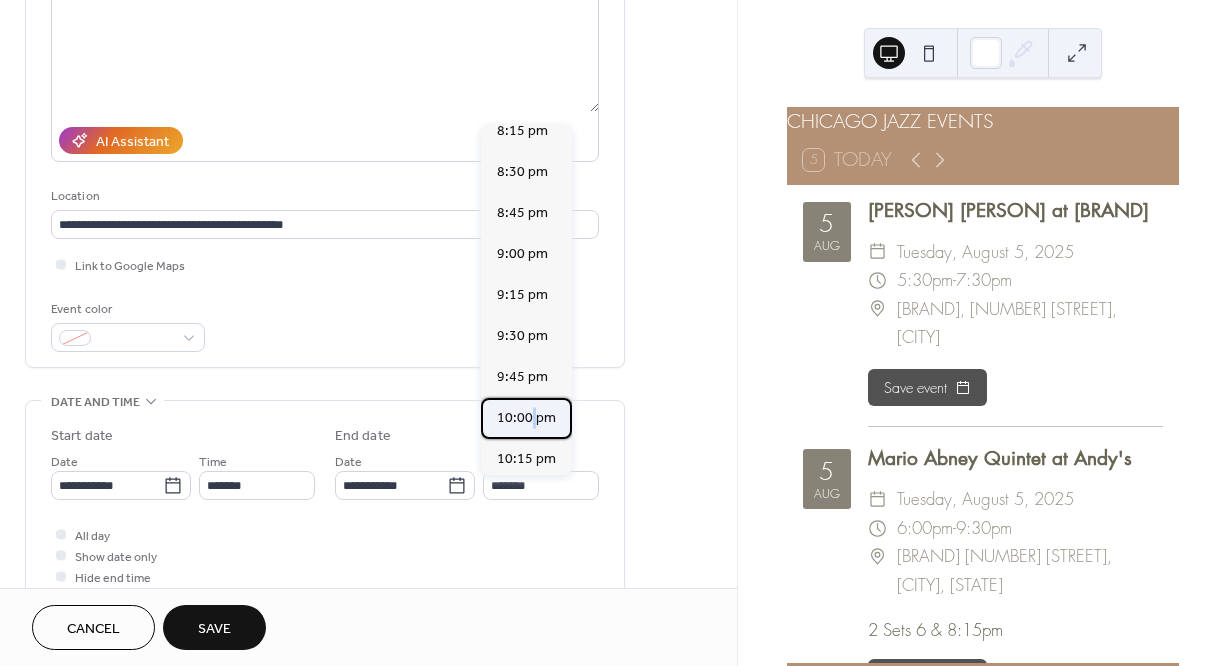 click on "10:00 pm" at bounding box center [526, 418] 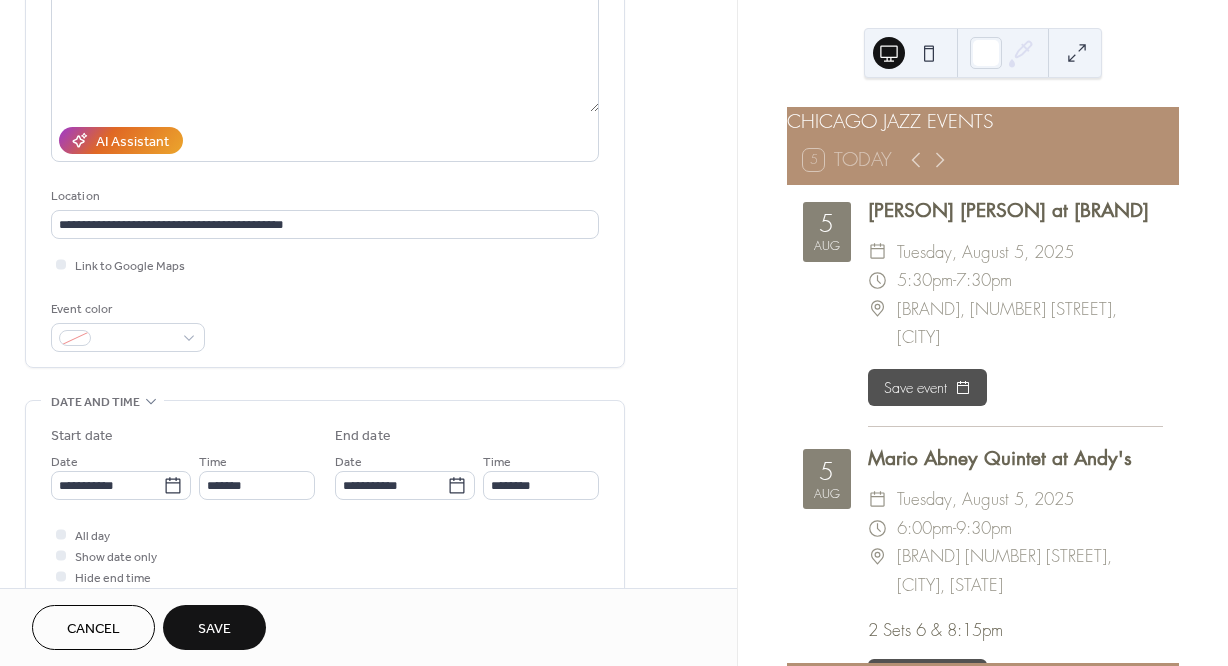 click on "Save" at bounding box center [214, 629] 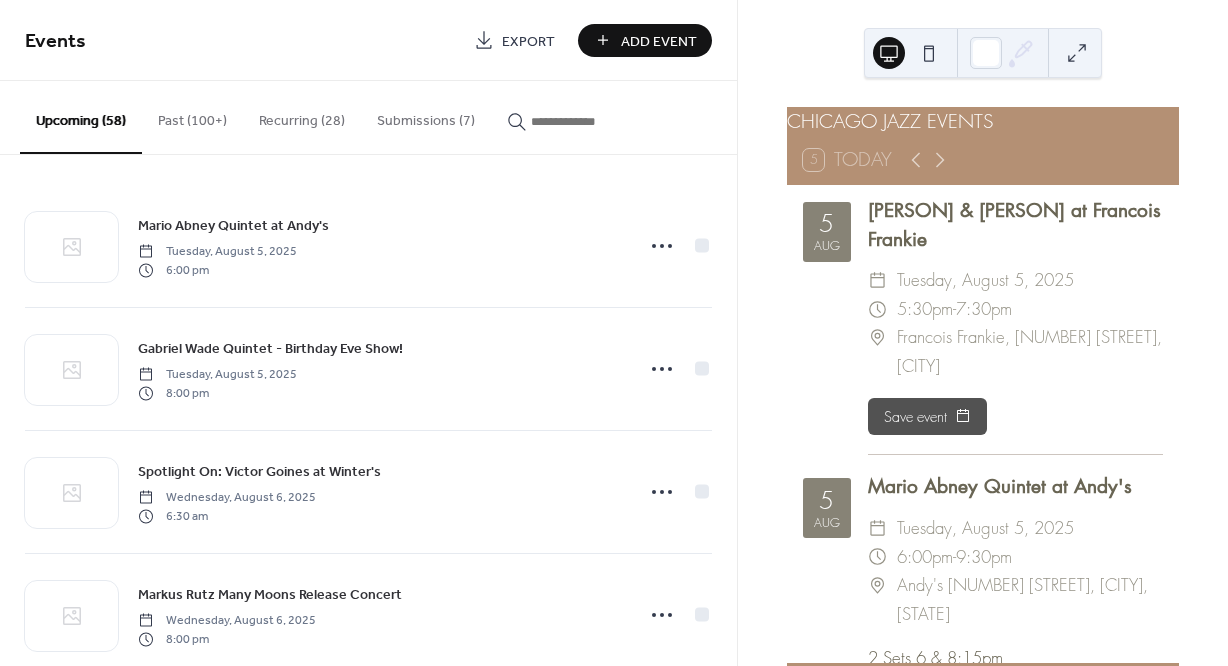 scroll, scrollTop: 0, scrollLeft: 0, axis: both 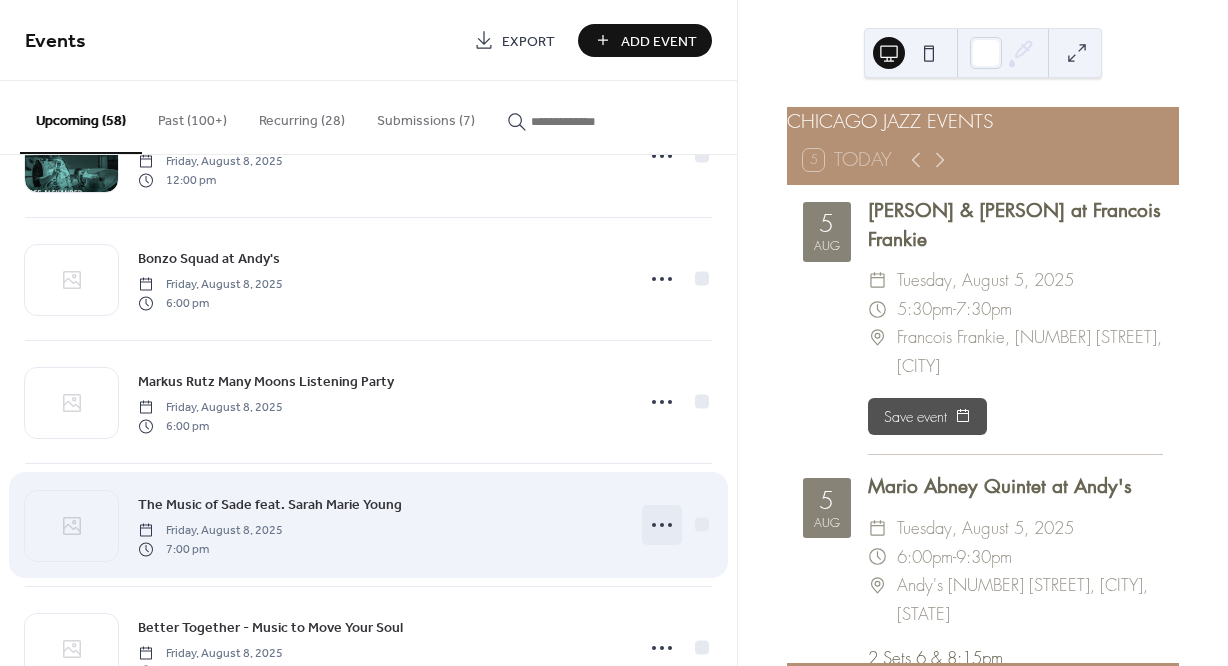 click 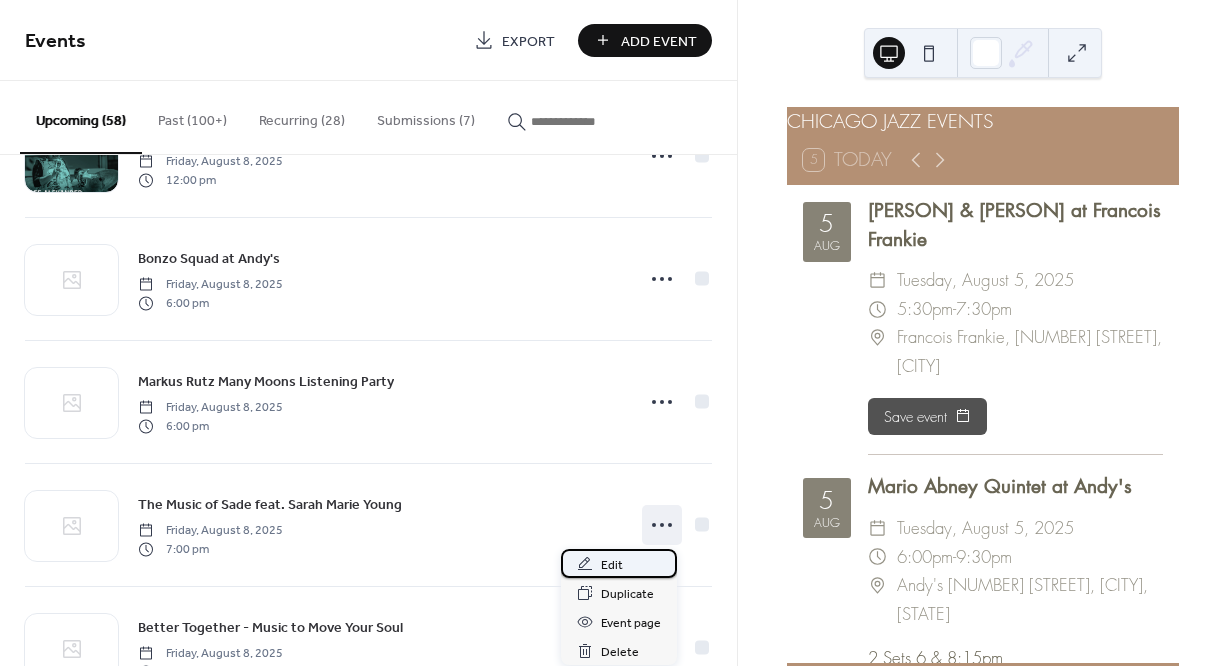 click on "Edit" at bounding box center (612, 565) 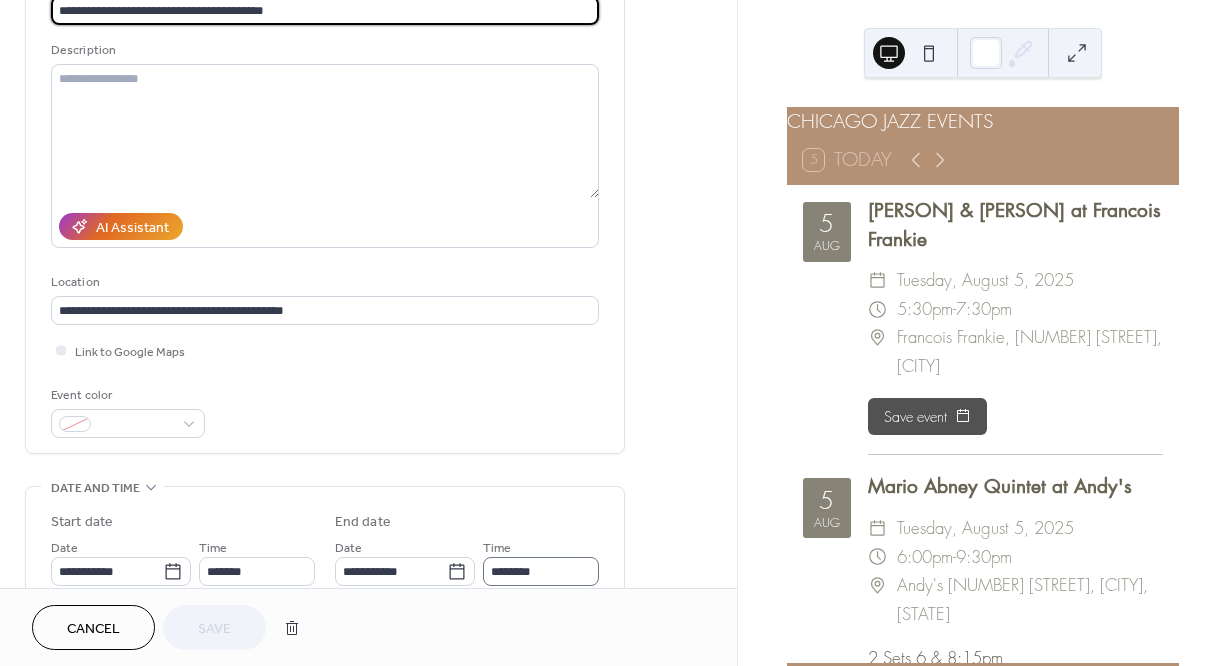 scroll, scrollTop: 262, scrollLeft: 0, axis: vertical 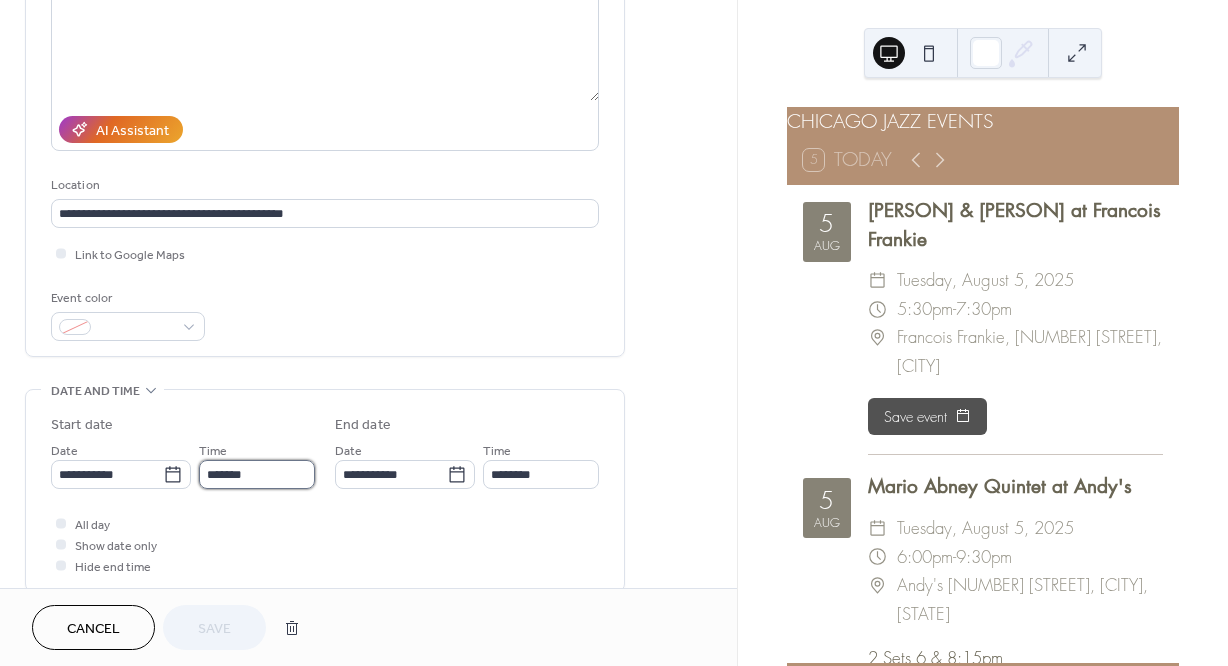 click on "*******" at bounding box center (257, 474) 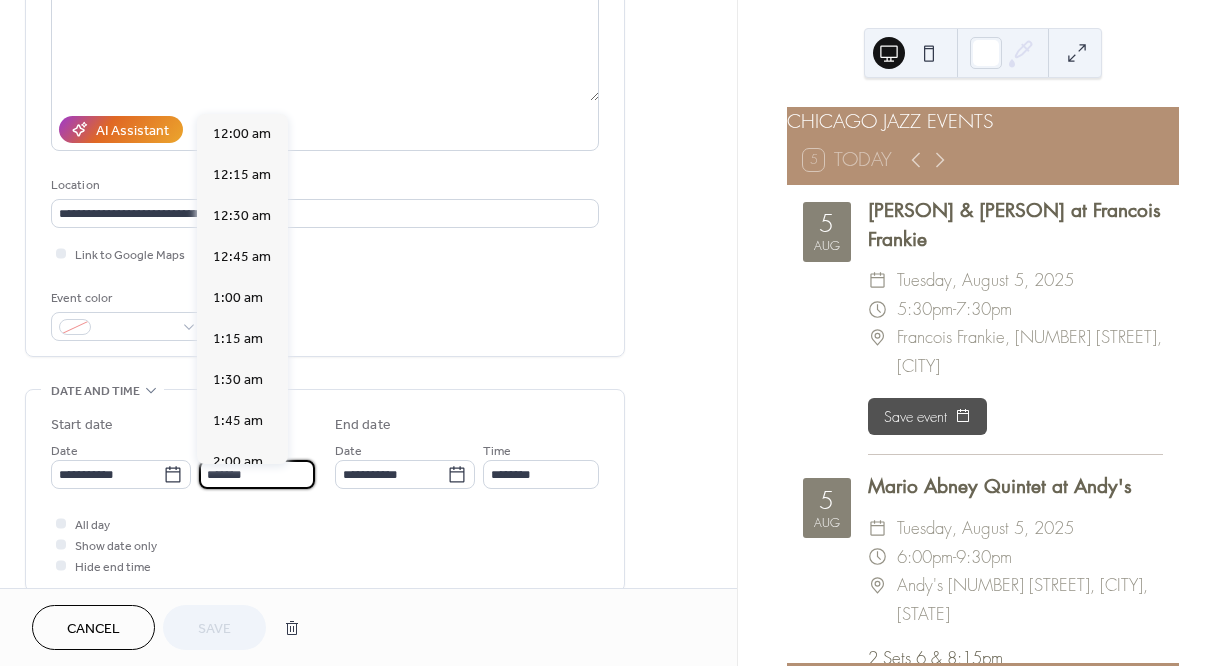 scroll, scrollTop: 3116, scrollLeft: 0, axis: vertical 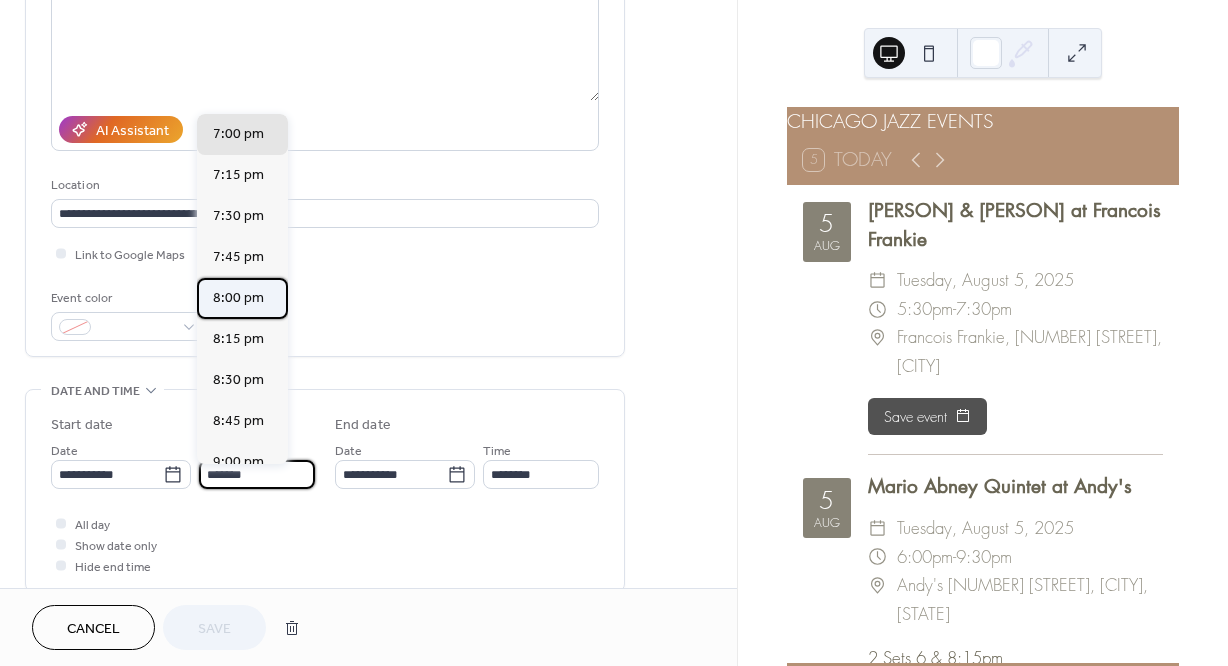 click on "8:00 pm" at bounding box center [238, 298] 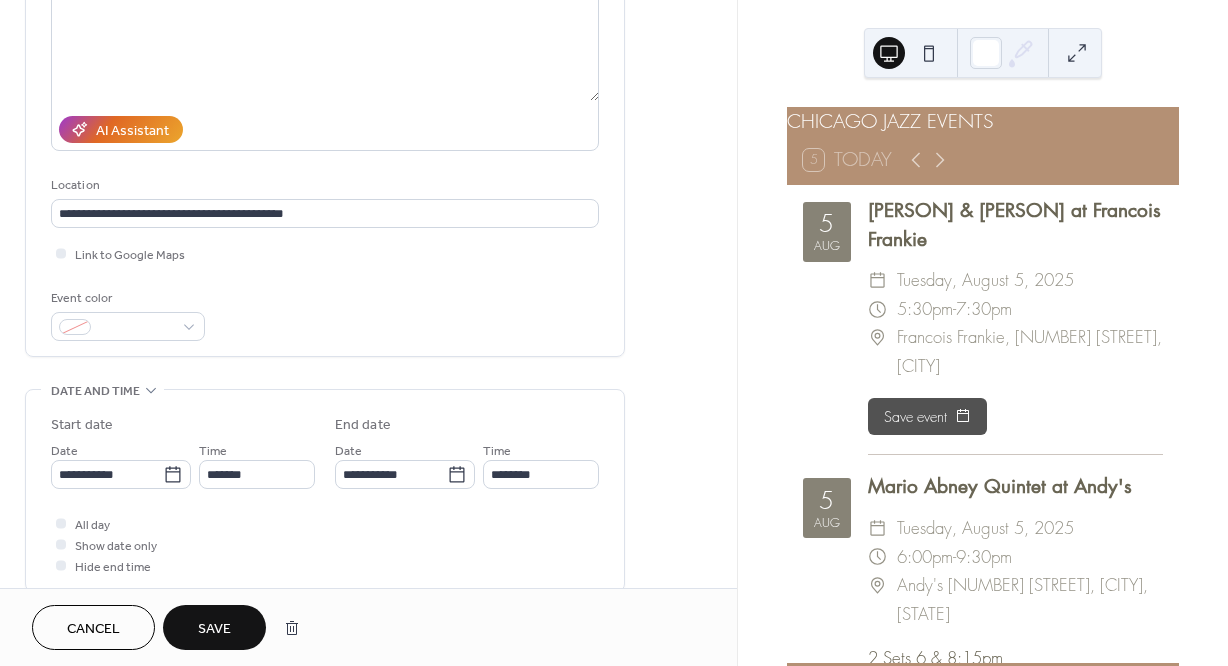 type on "*******" 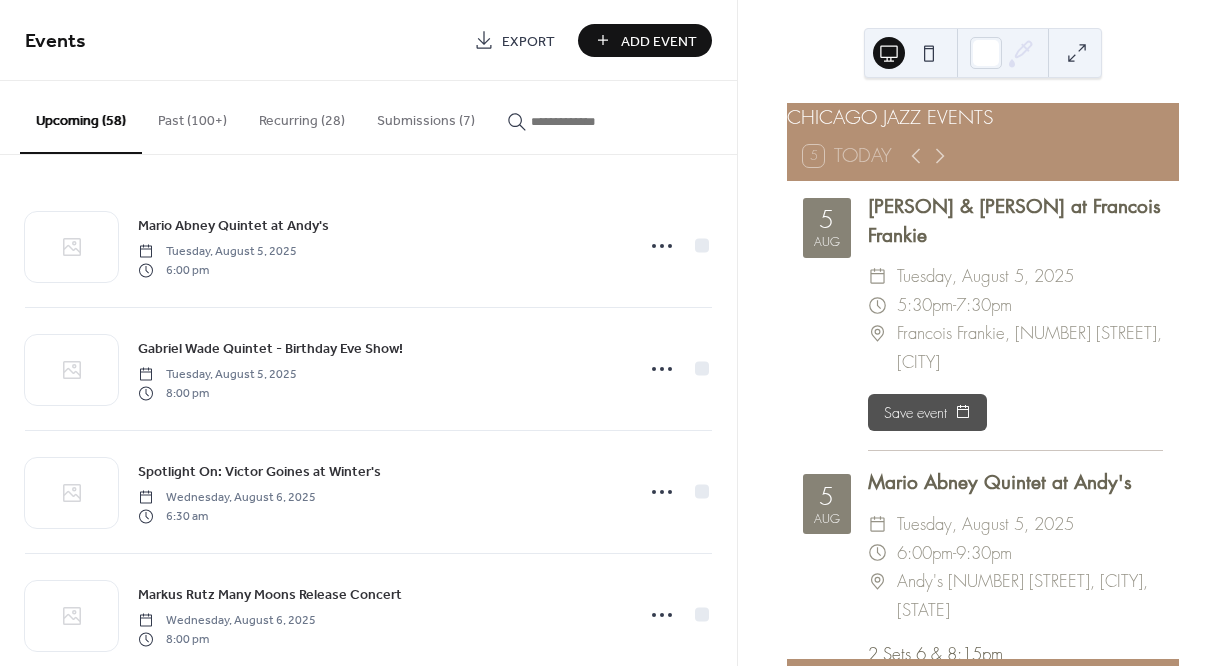 scroll, scrollTop: 13, scrollLeft: 0, axis: vertical 